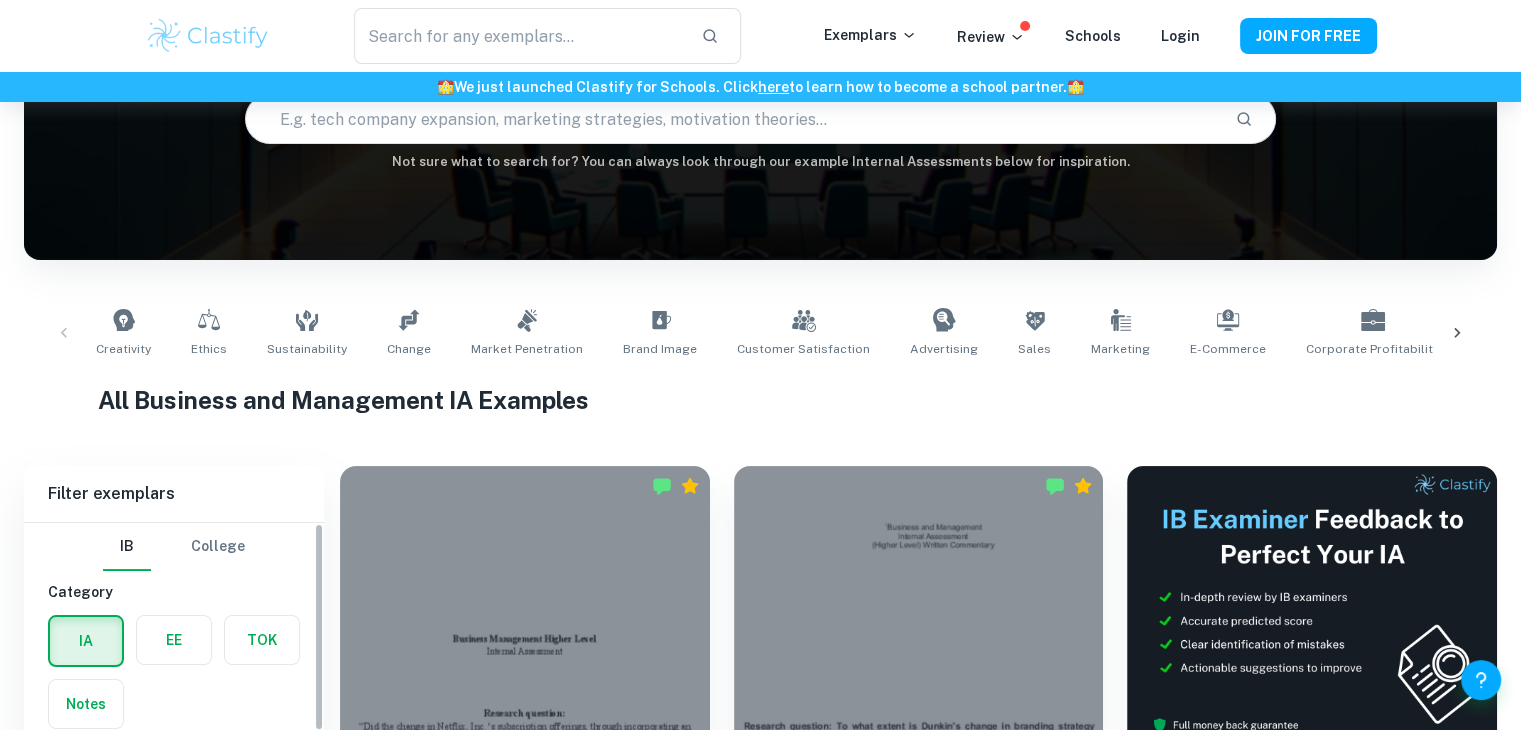 scroll, scrollTop: 0, scrollLeft: 0, axis: both 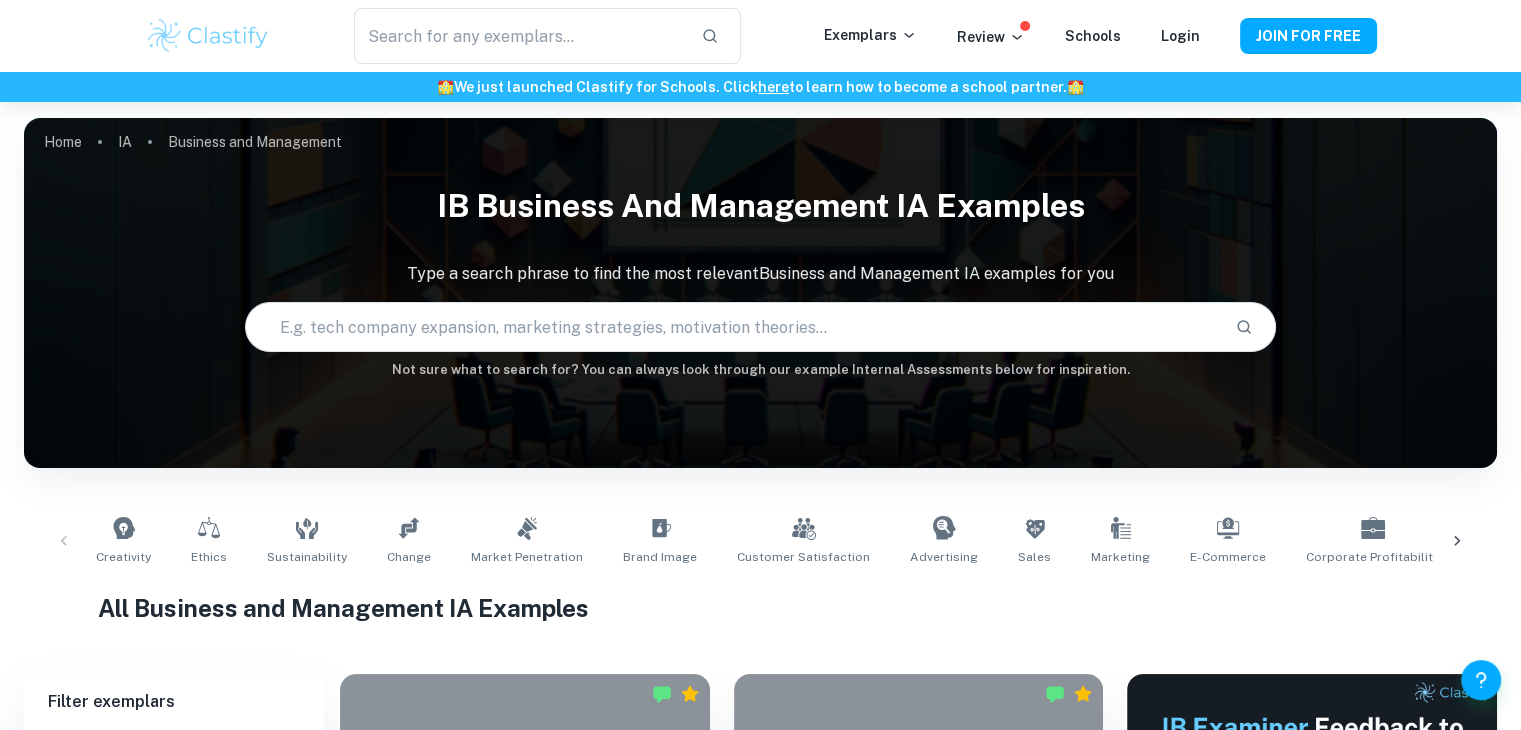 click at bounding box center [208, 36] 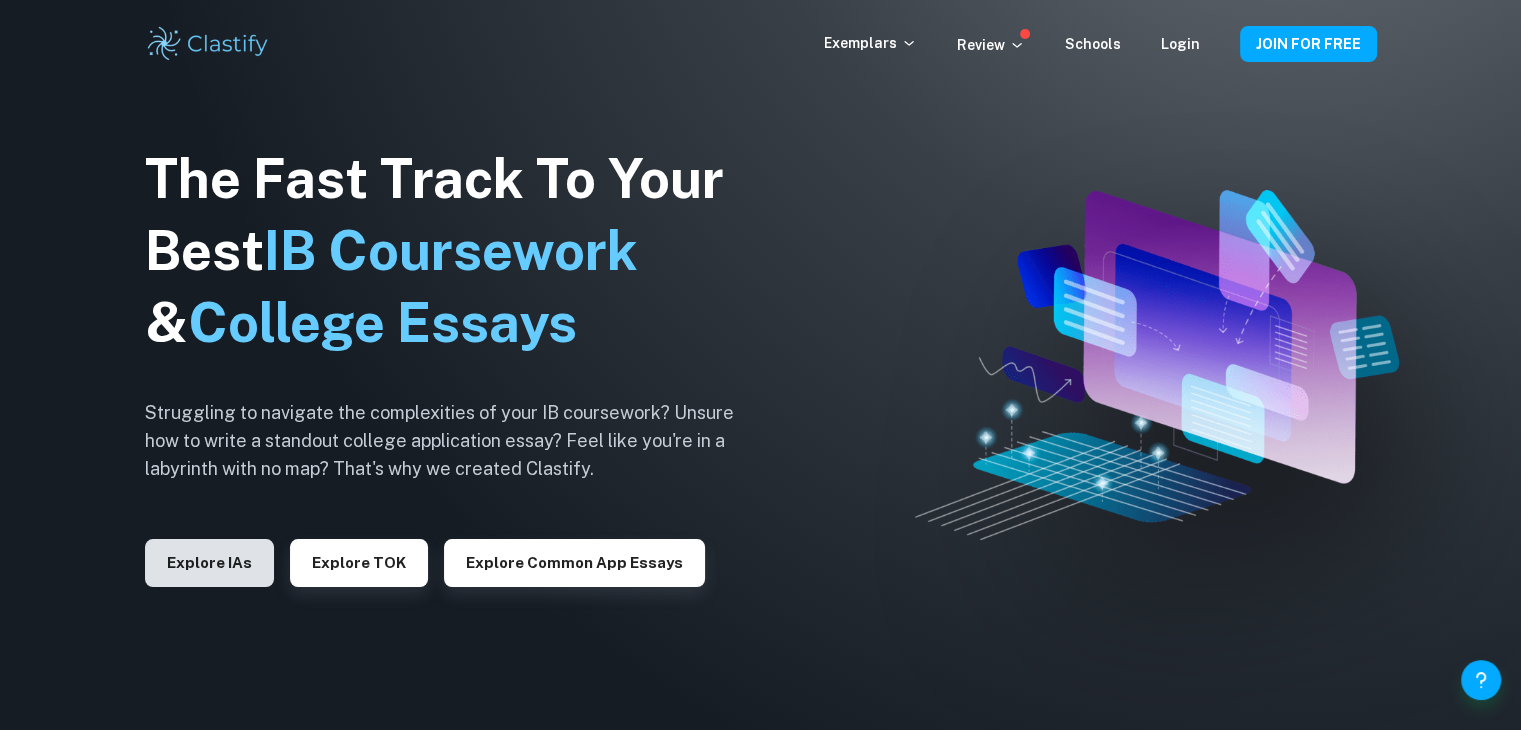 click on "Explore IAs" at bounding box center [209, 563] 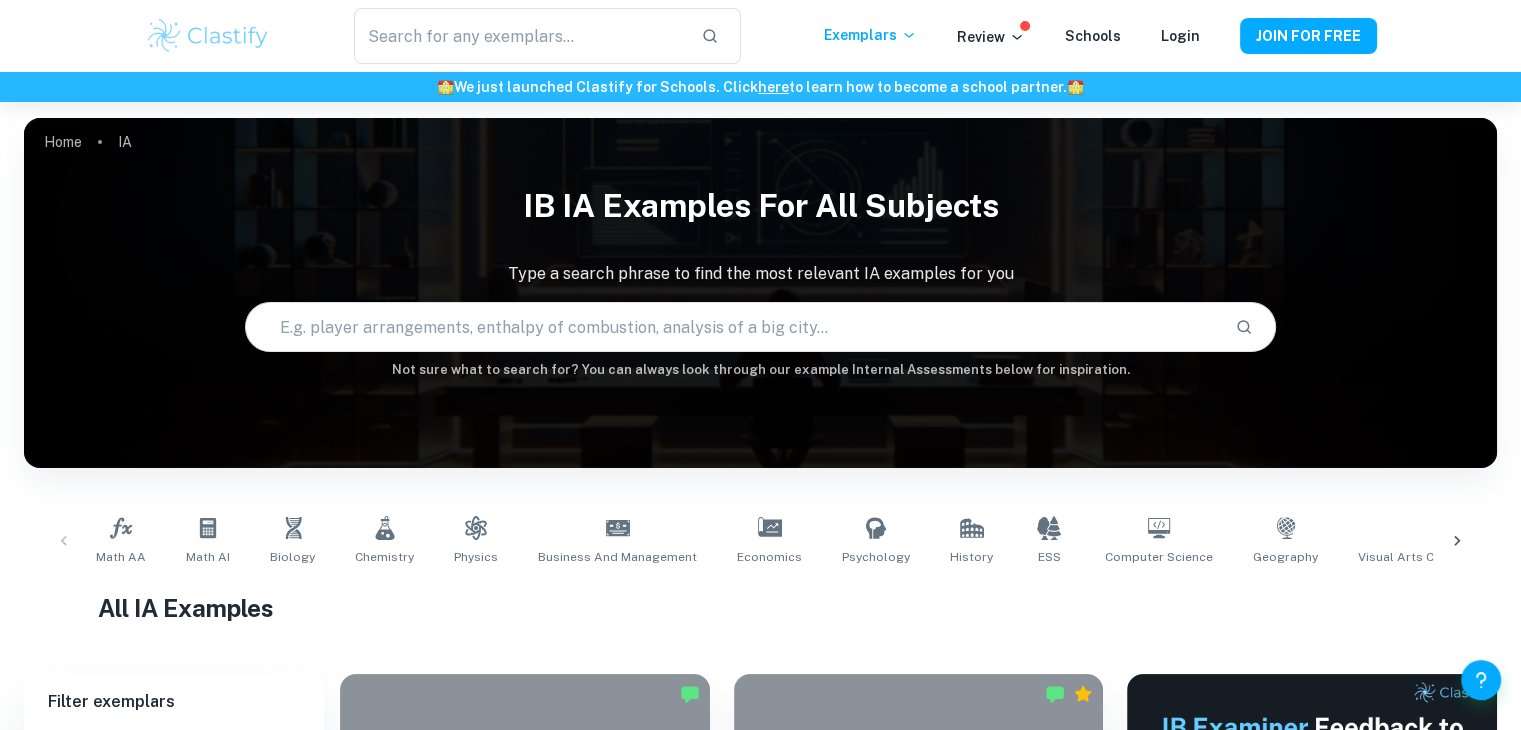 scroll, scrollTop: 200, scrollLeft: 0, axis: vertical 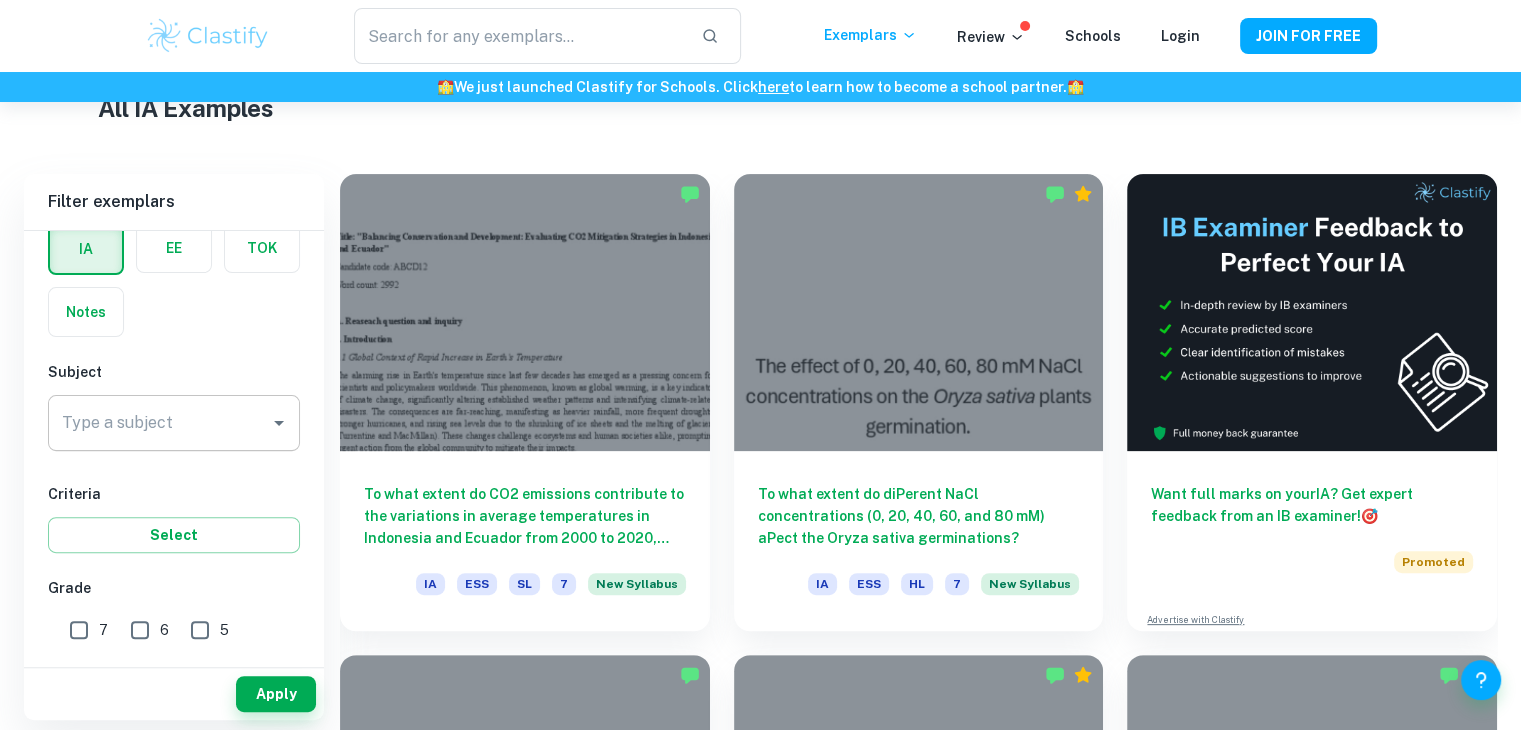 click on "Type a subject Type a subject" at bounding box center [174, 423] 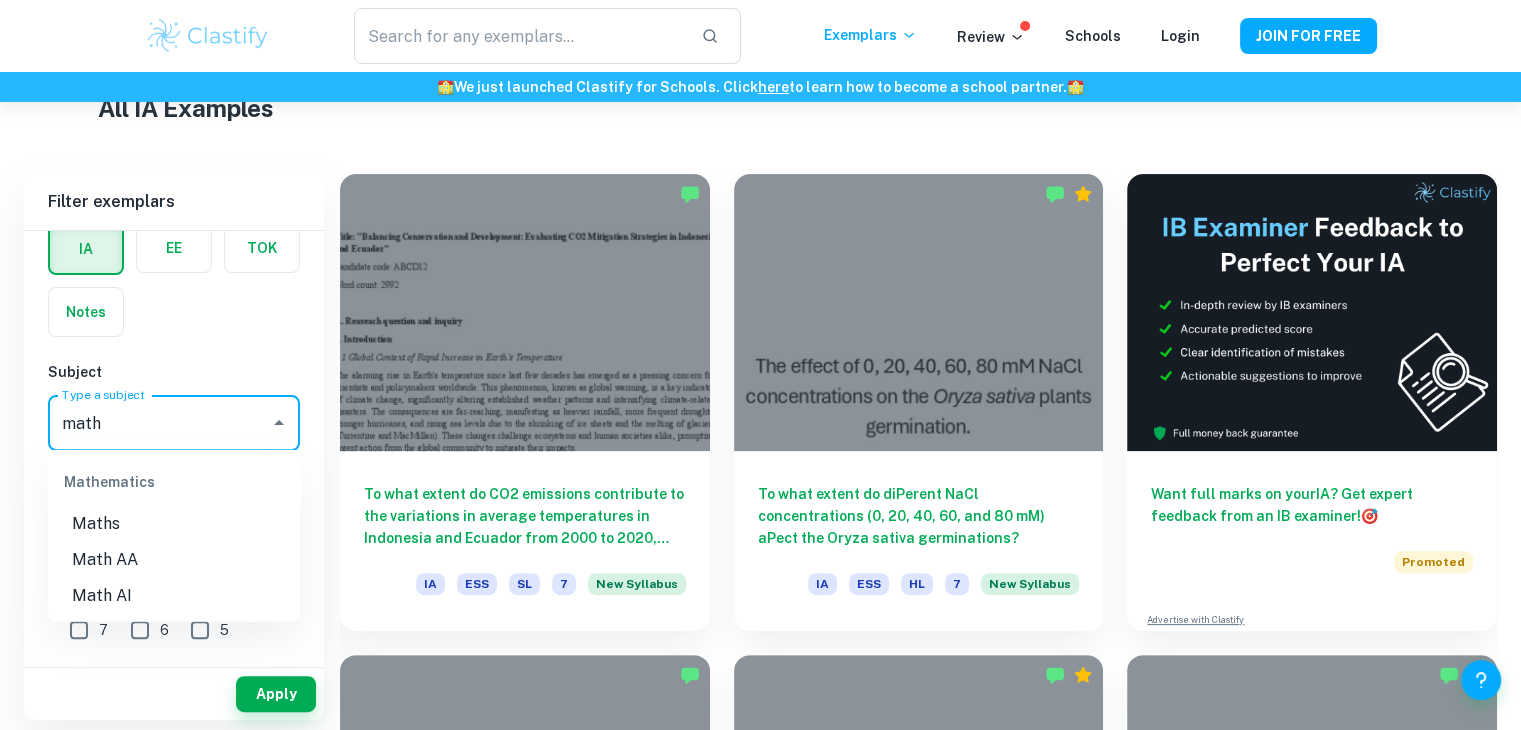 click on "Math AA" at bounding box center (174, 560) 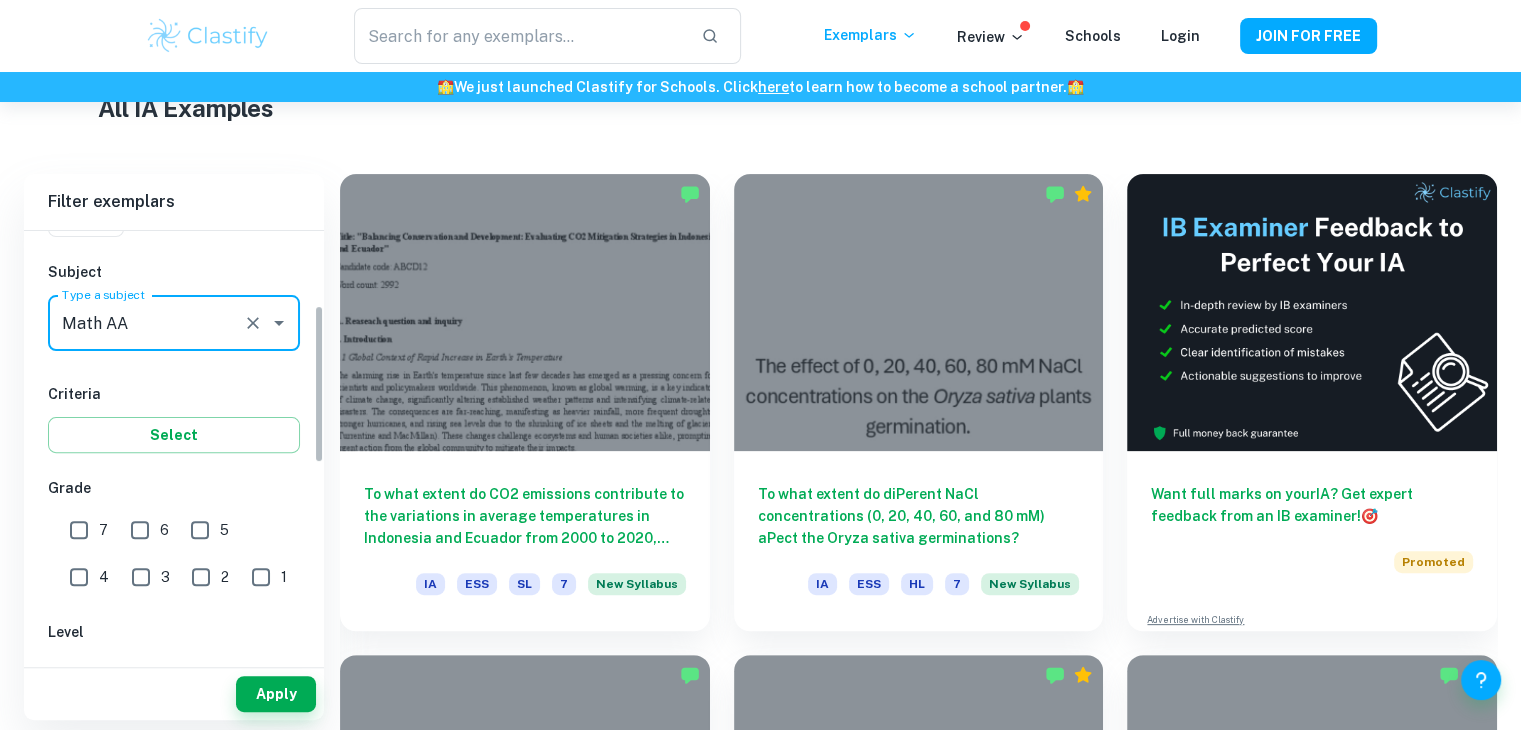 type on "Math AA" 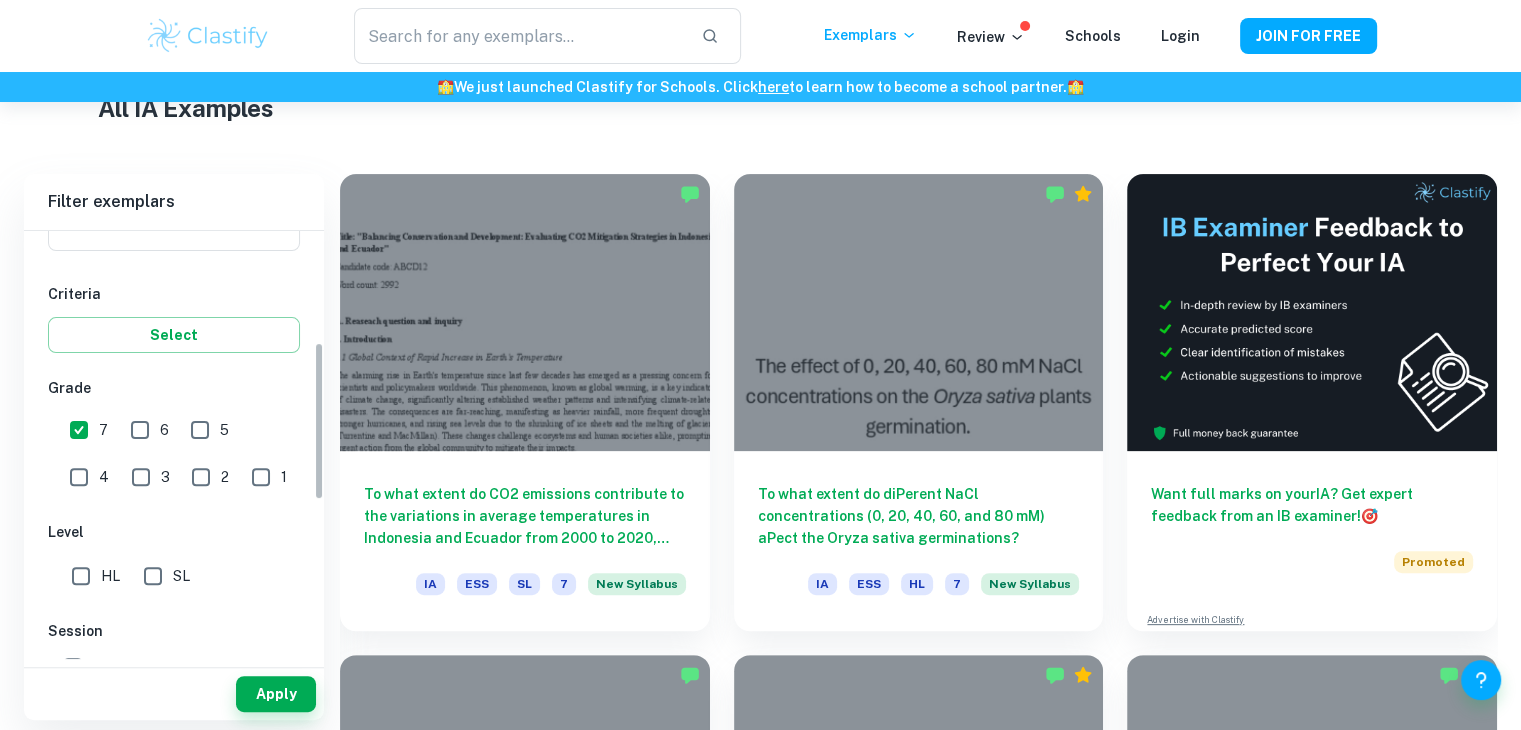 click on "SL" at bounding box center [153, 576] 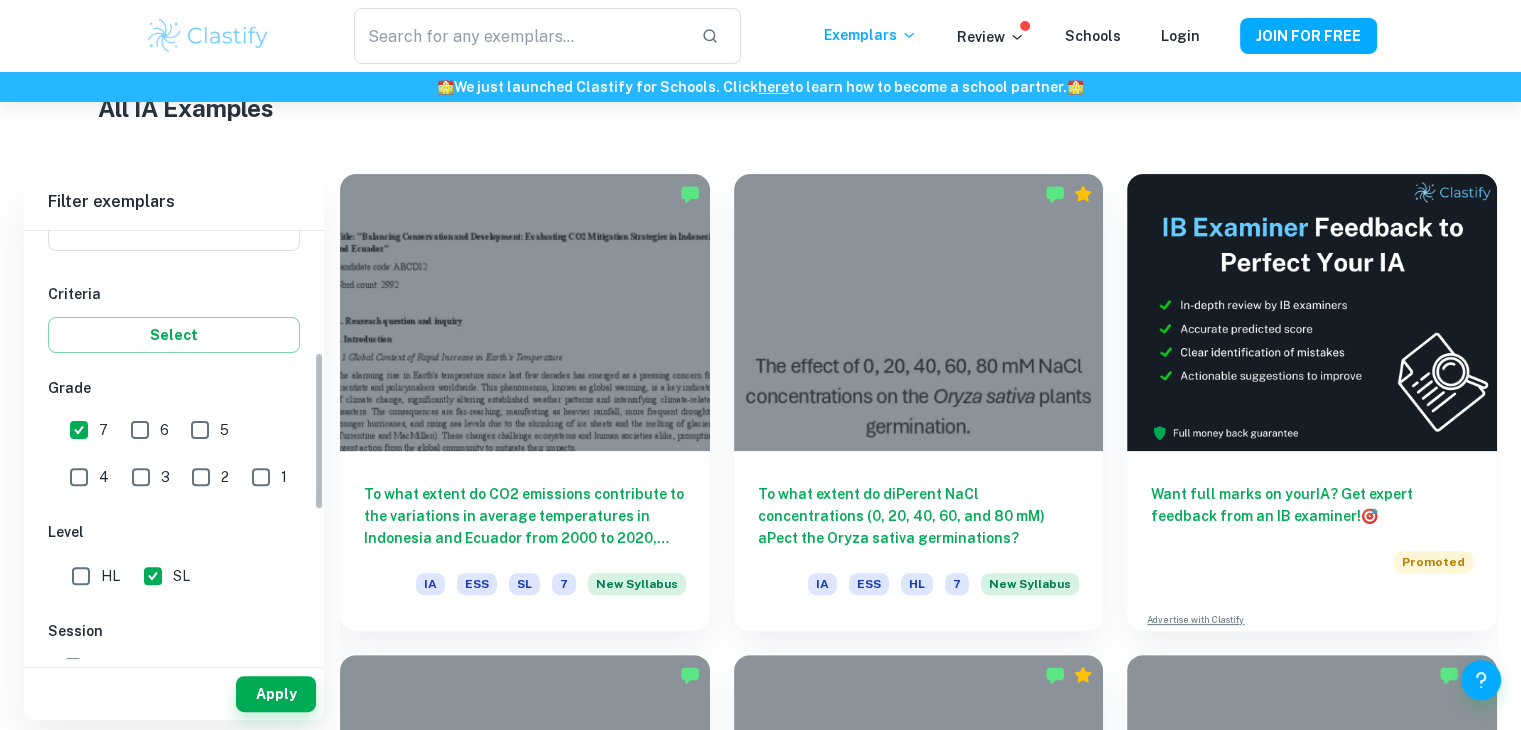 scroll, scrollTop: 500, scrollLeft: 0, axis: vertical 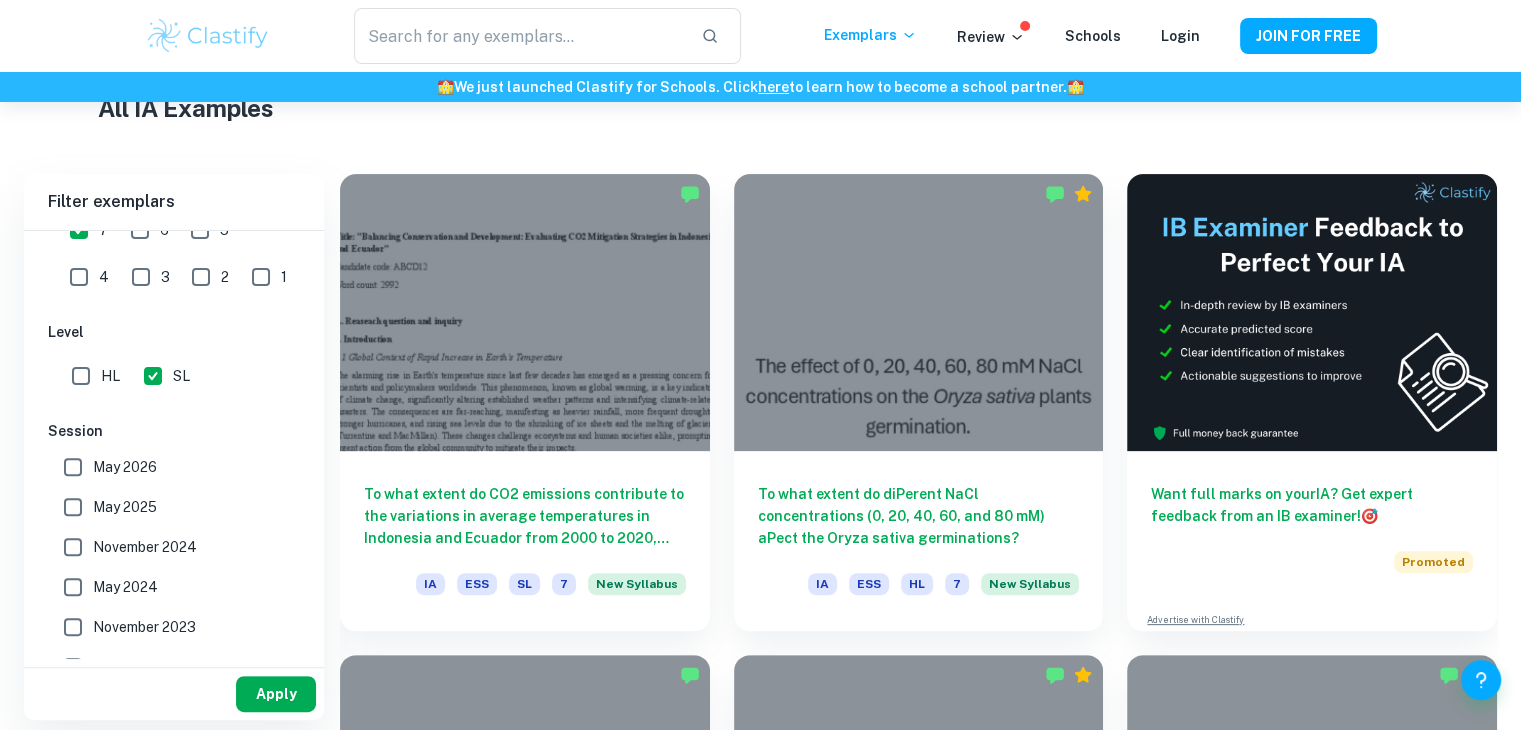 click on "Apply" at bounding box center (276, 694) 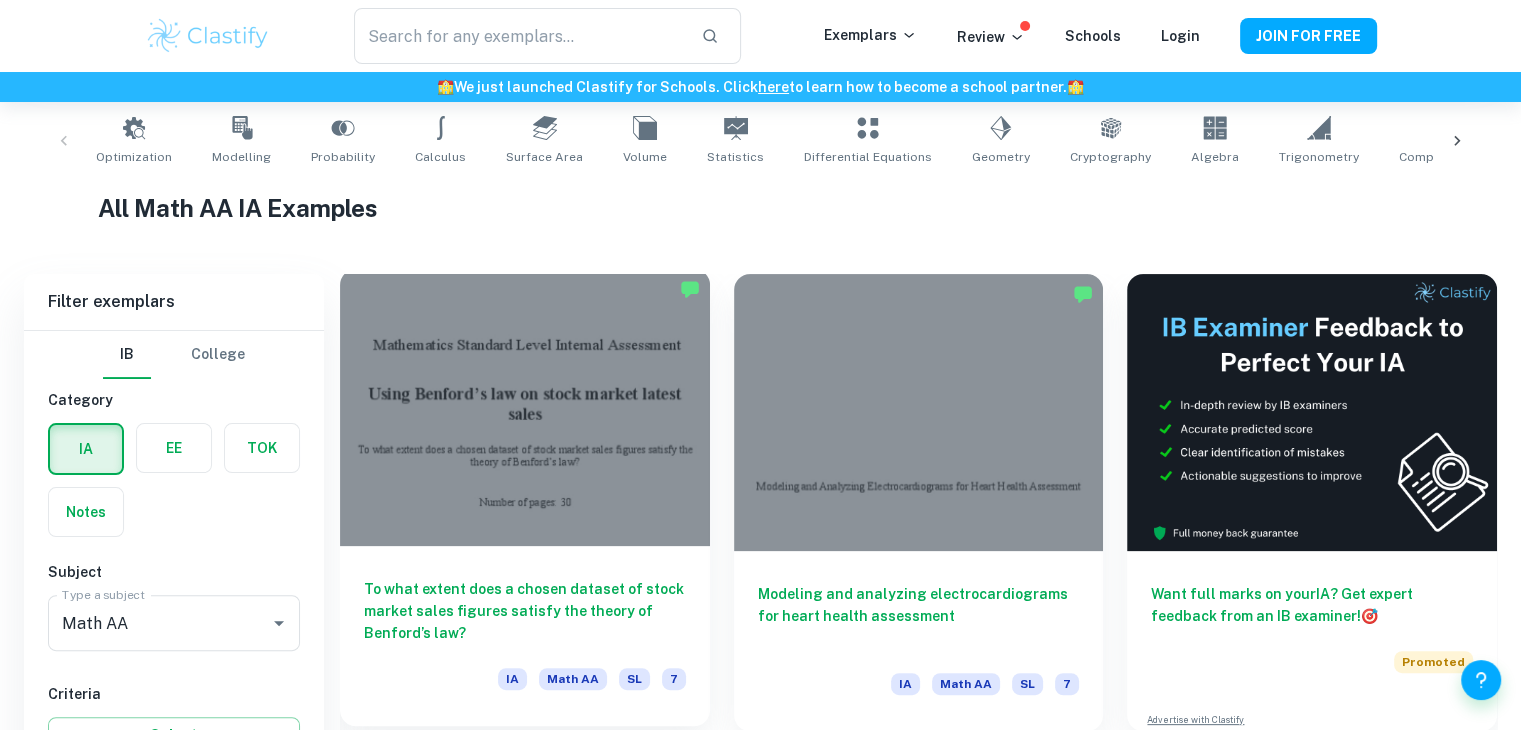 scroll, scrollTop: 1000, scrollLeft: 0, axis: vertical 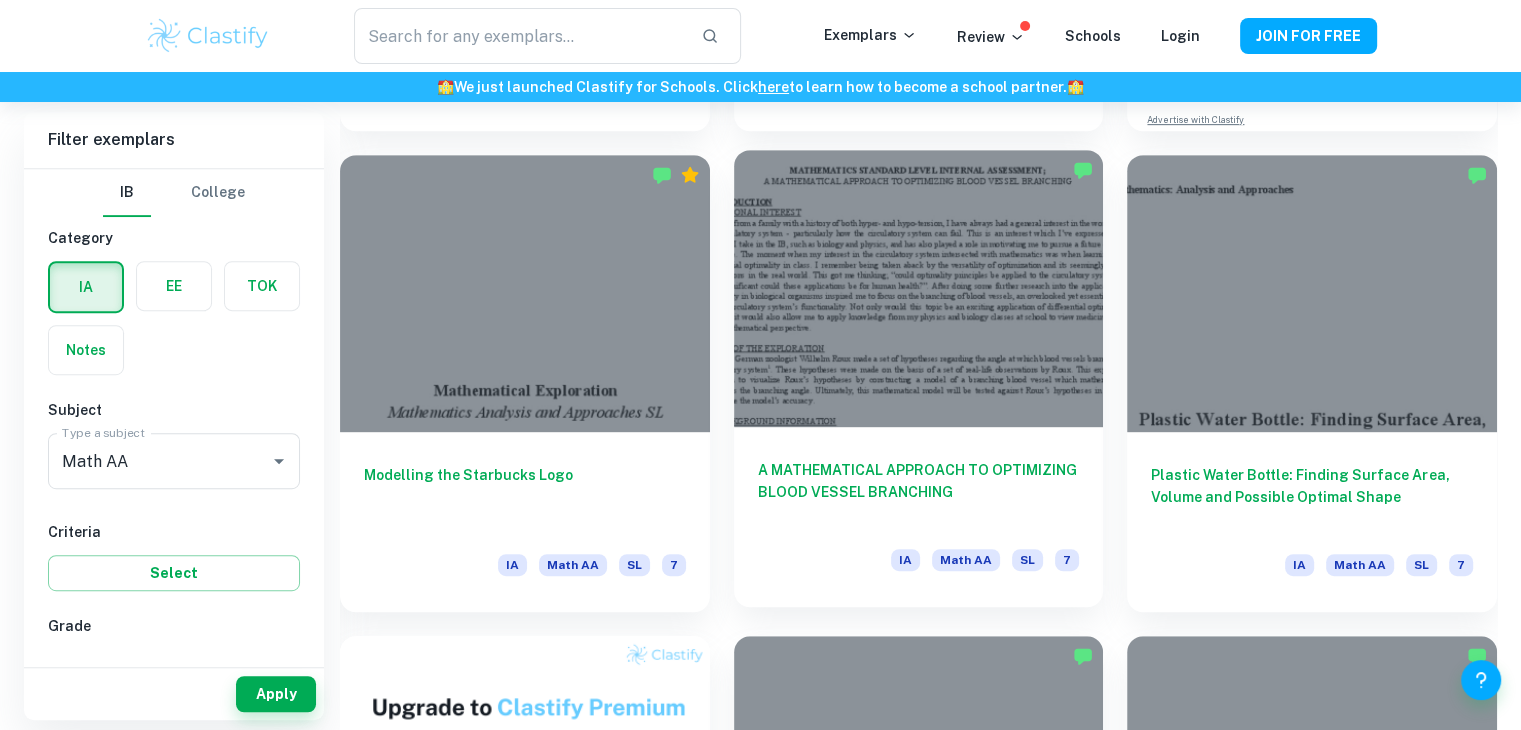 click on "A MATHEMATICAL APPROACH TO OPTIMIZING BLOOD VESSEL BRANCHING" at bounding box center (919, 492) 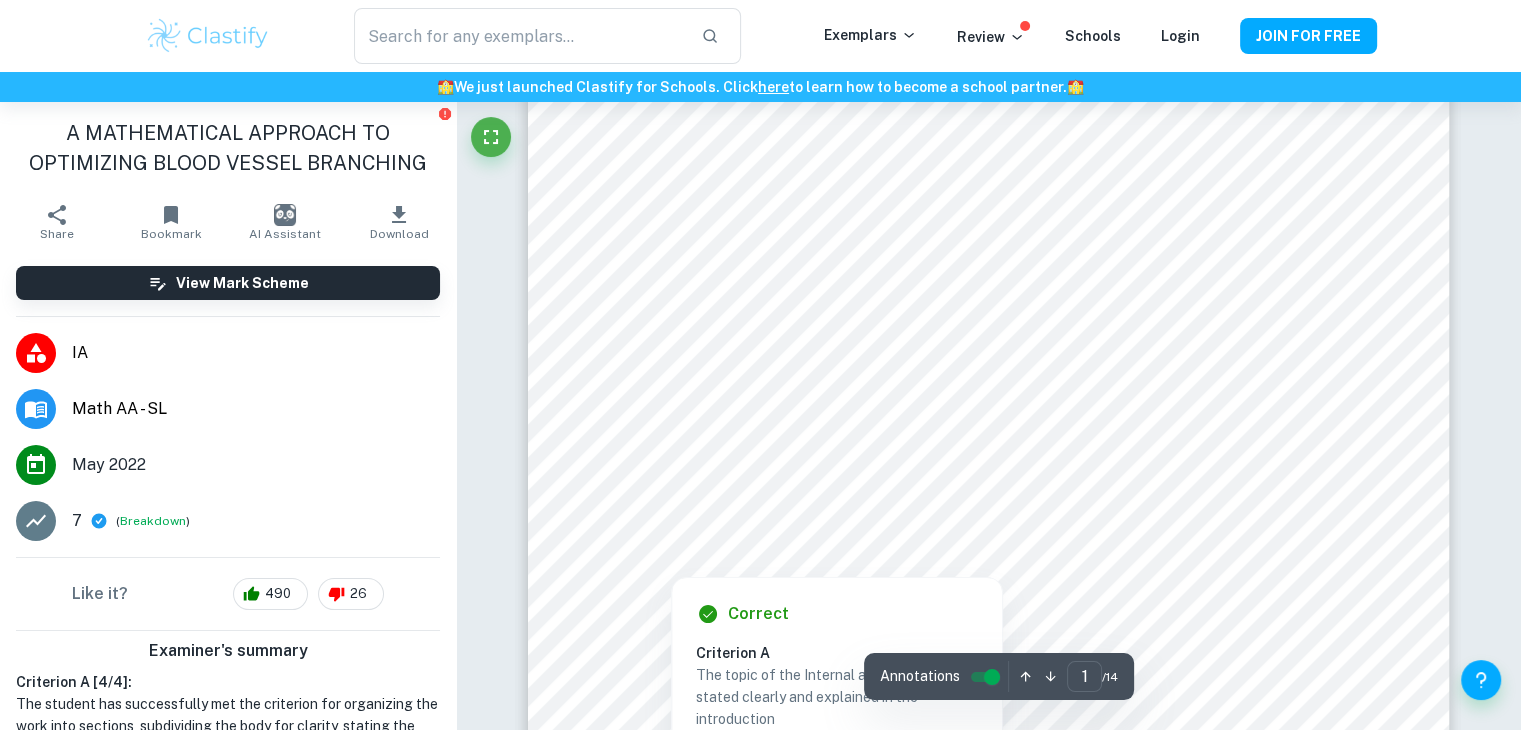 scroll, scrollTop: 0, scrollLeft: 0, axis: both 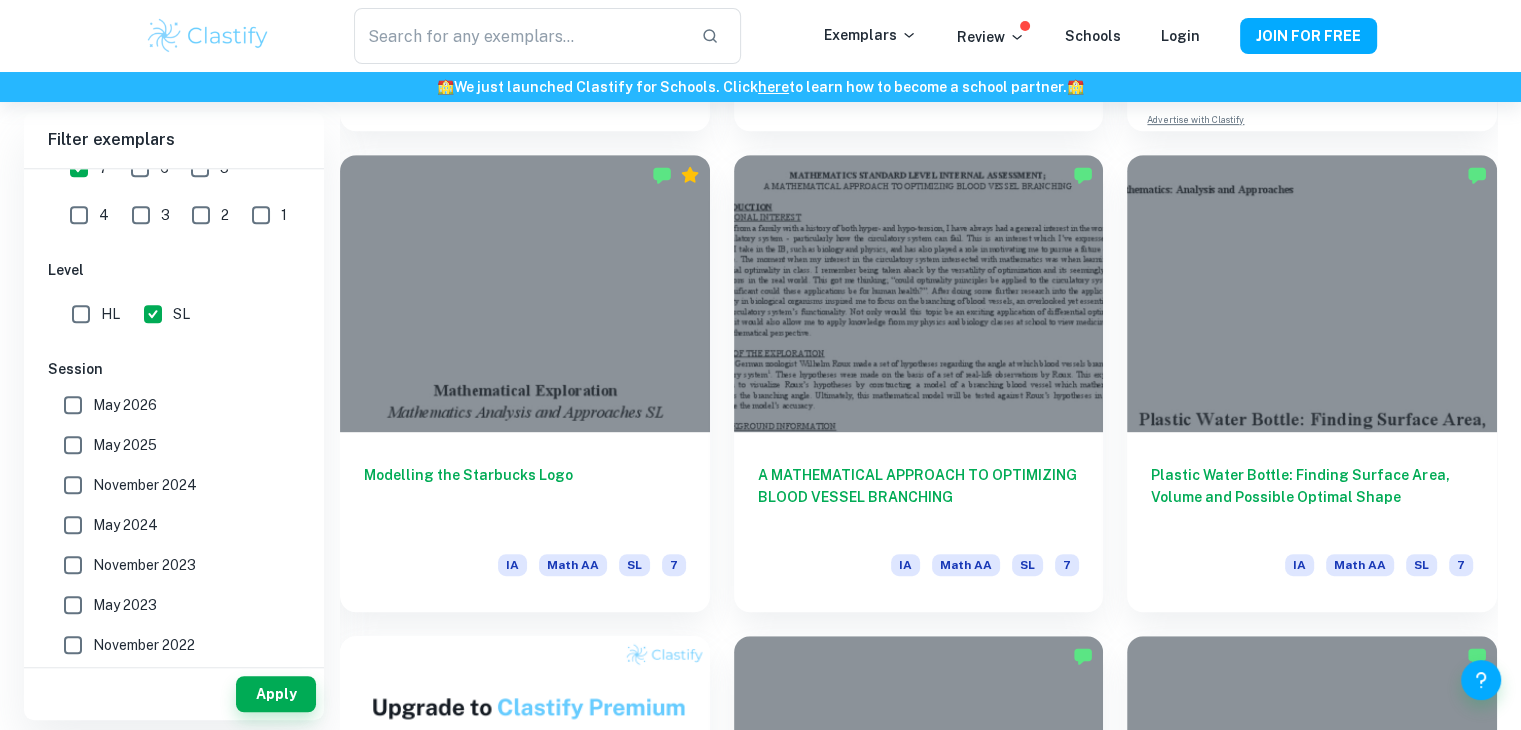 click on "May 2026" at bounding box center (73, 405) 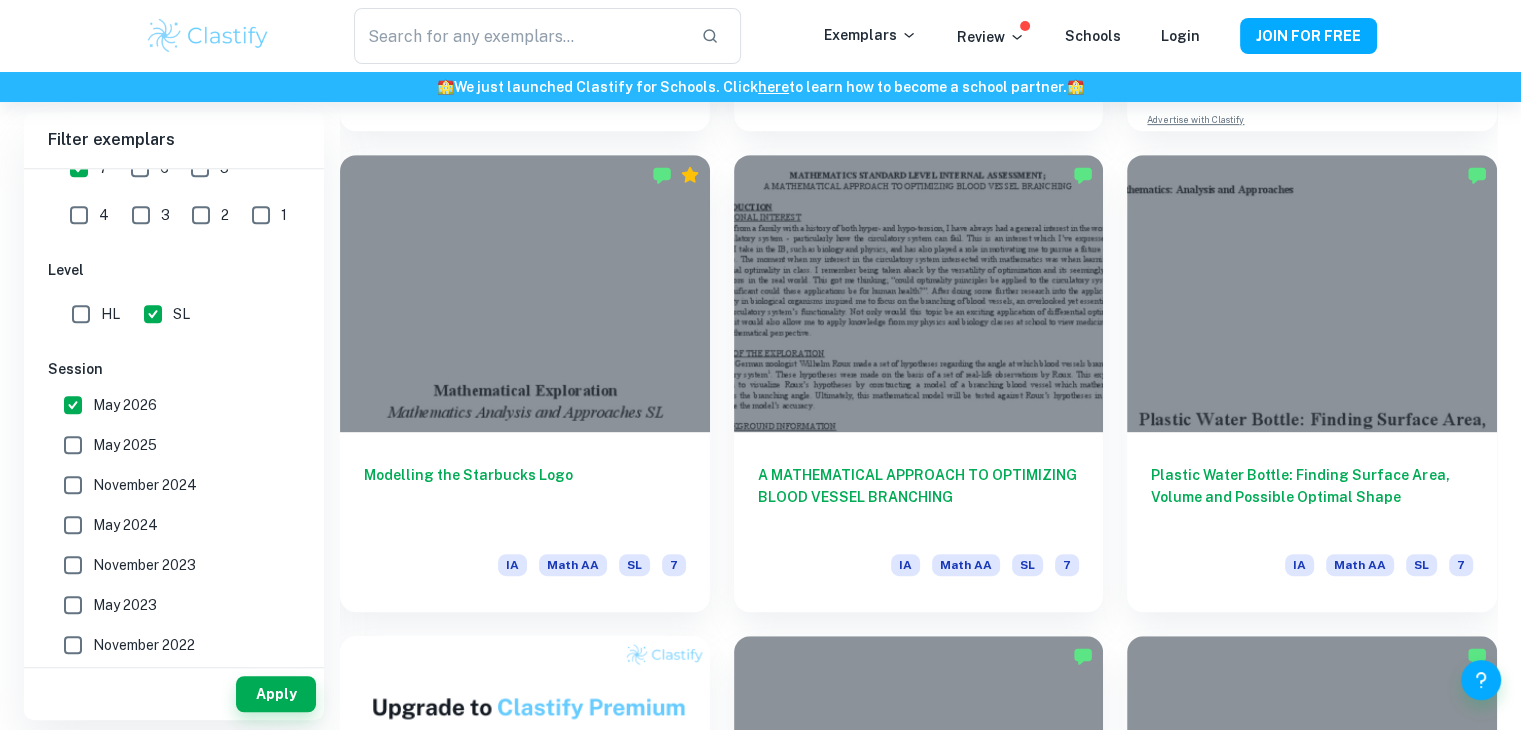 click on "May 2025" at bounding box center (73, 445) 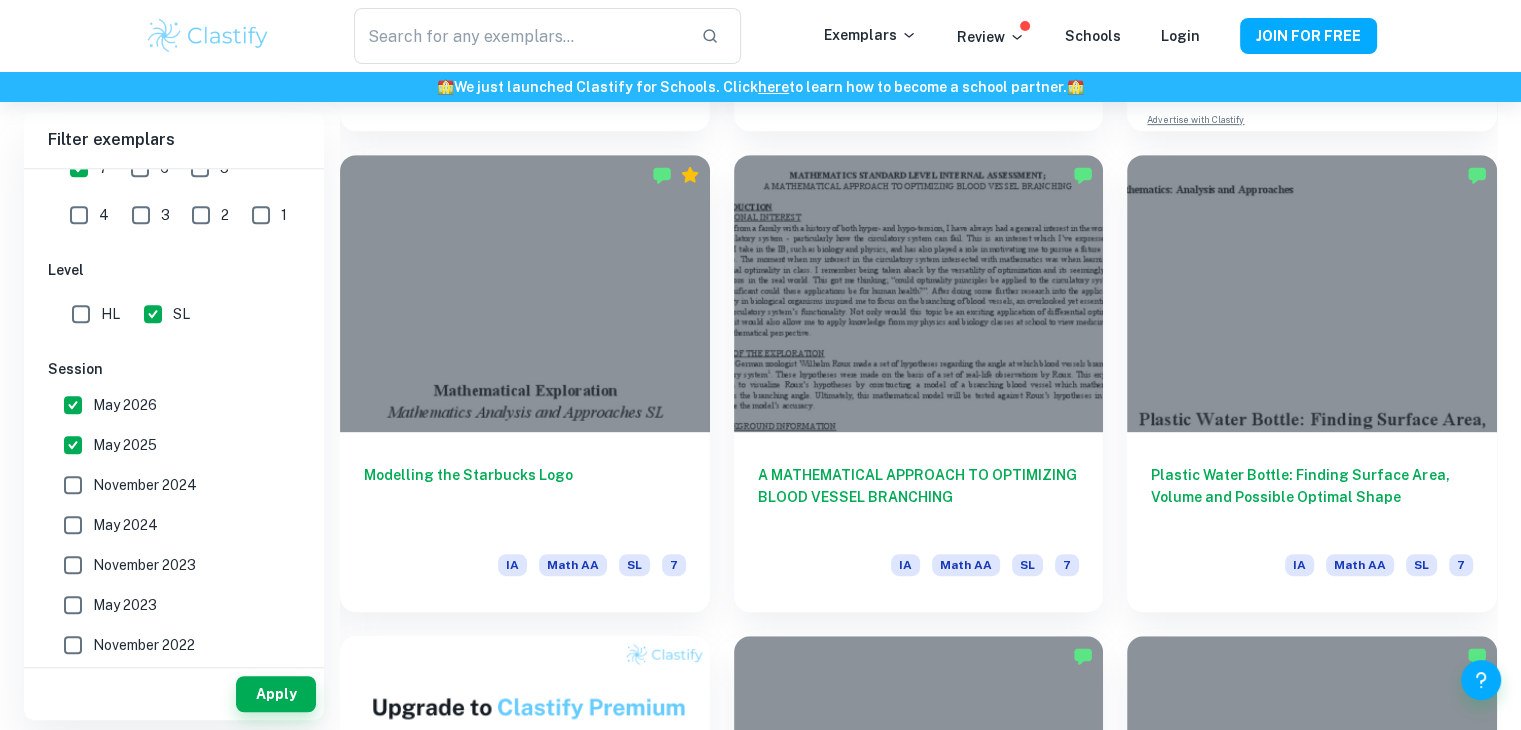click on "November 2024" at bounding box center (73, 485) 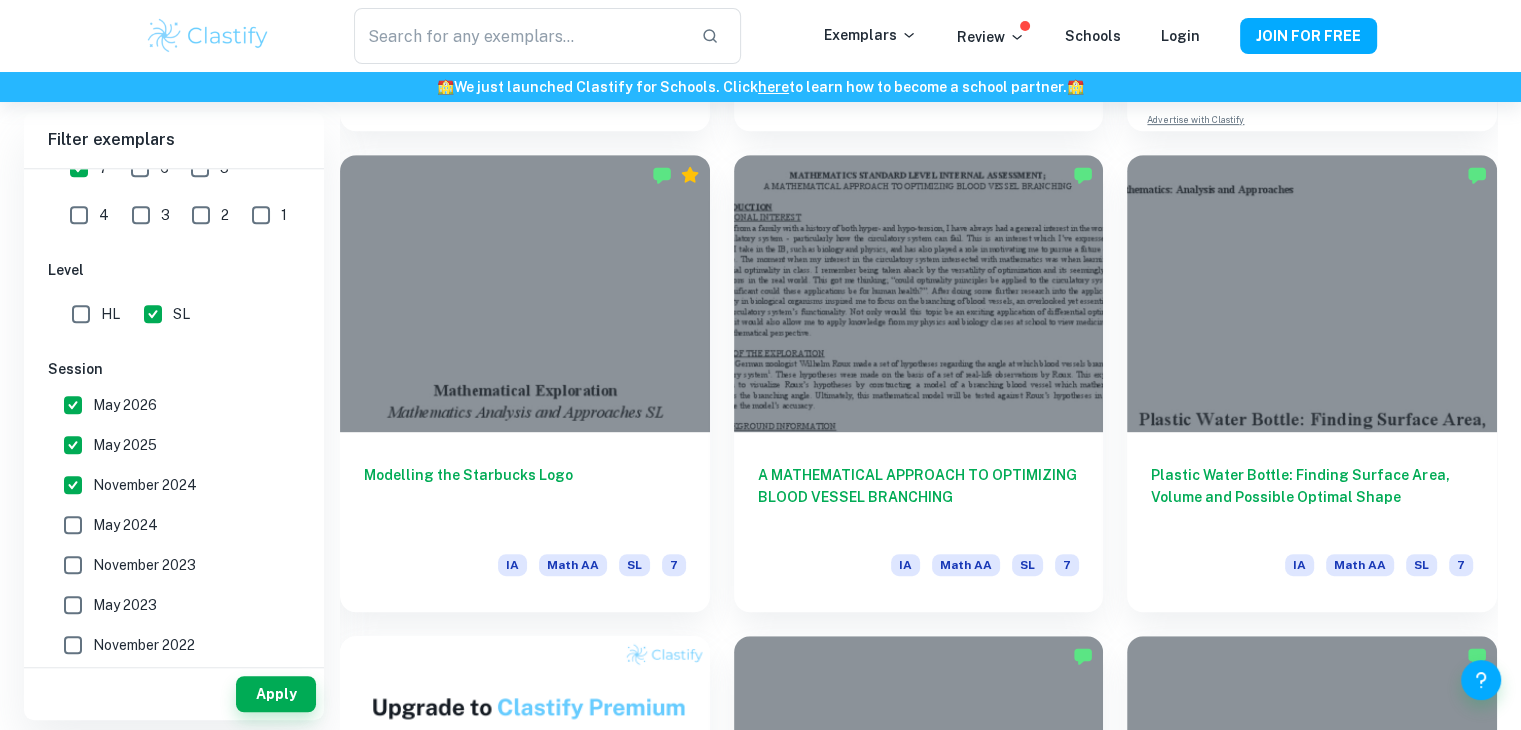 click on "May 2026 May 2025 November 2024 May 2024 November 2023 May 2023 November 2022 May 2022 November 2021 May 2021 Other" at bounding box center (174, 605) 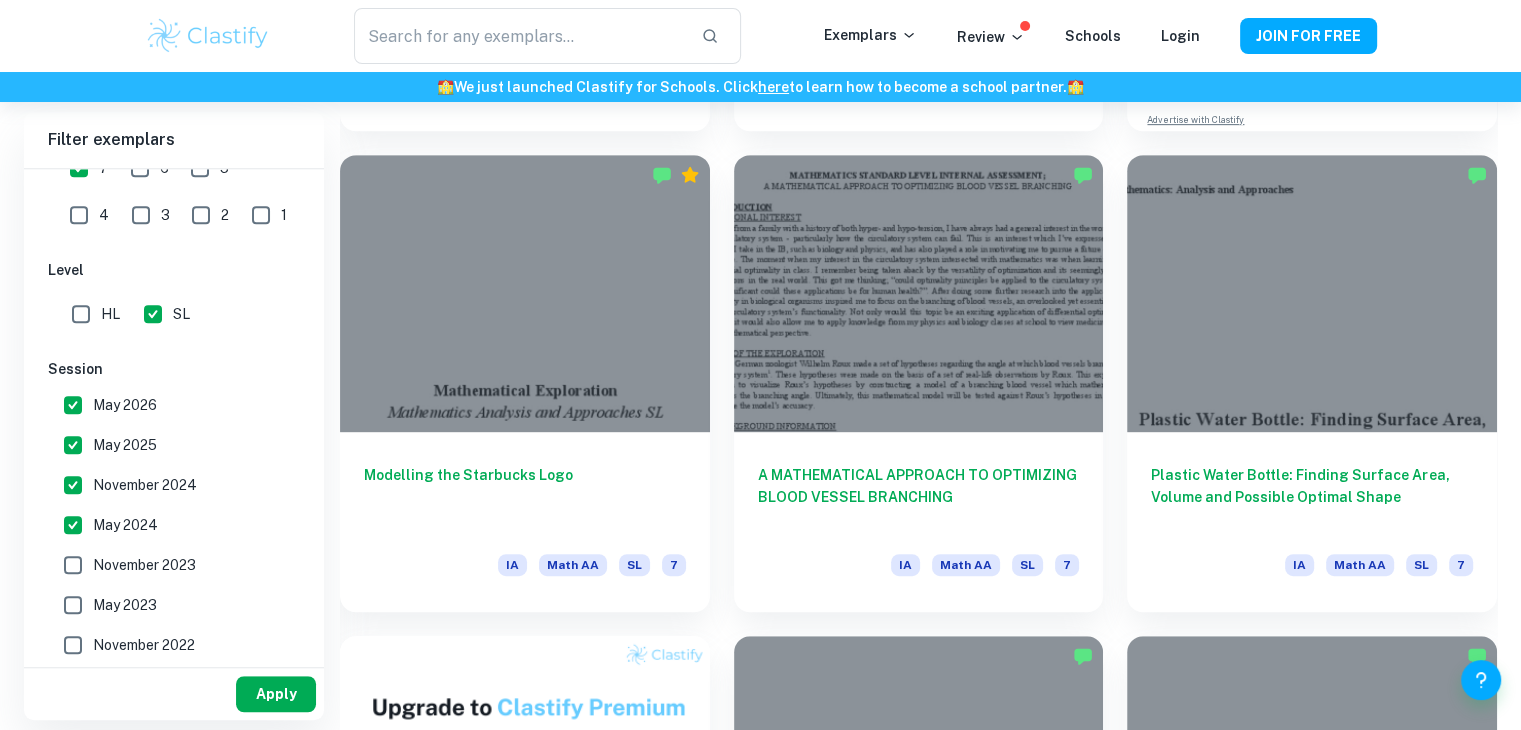 click on "Apply" at bounding box center (276, 694) 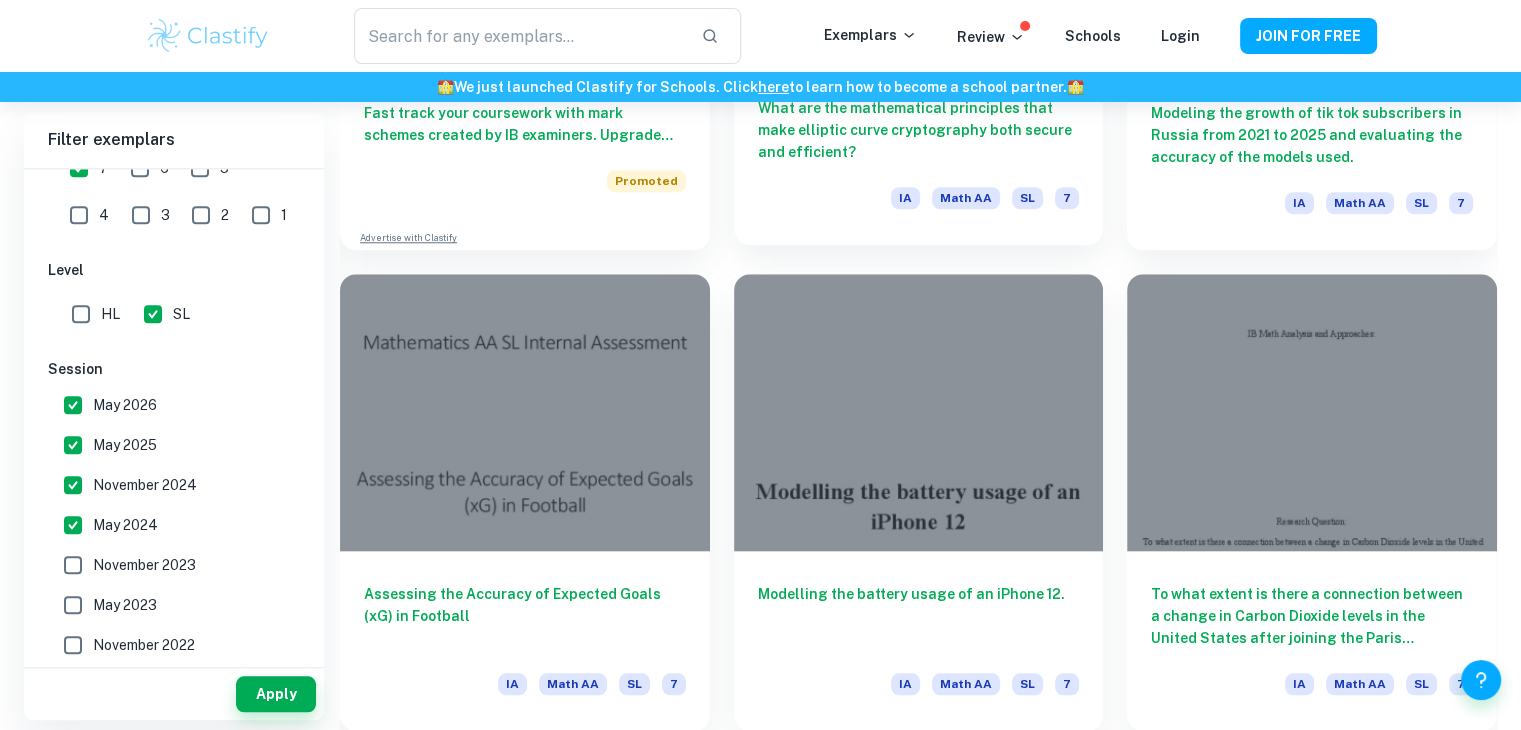 scroll, scrollTop: 1845, scrollLeft: 0, axis: vertical 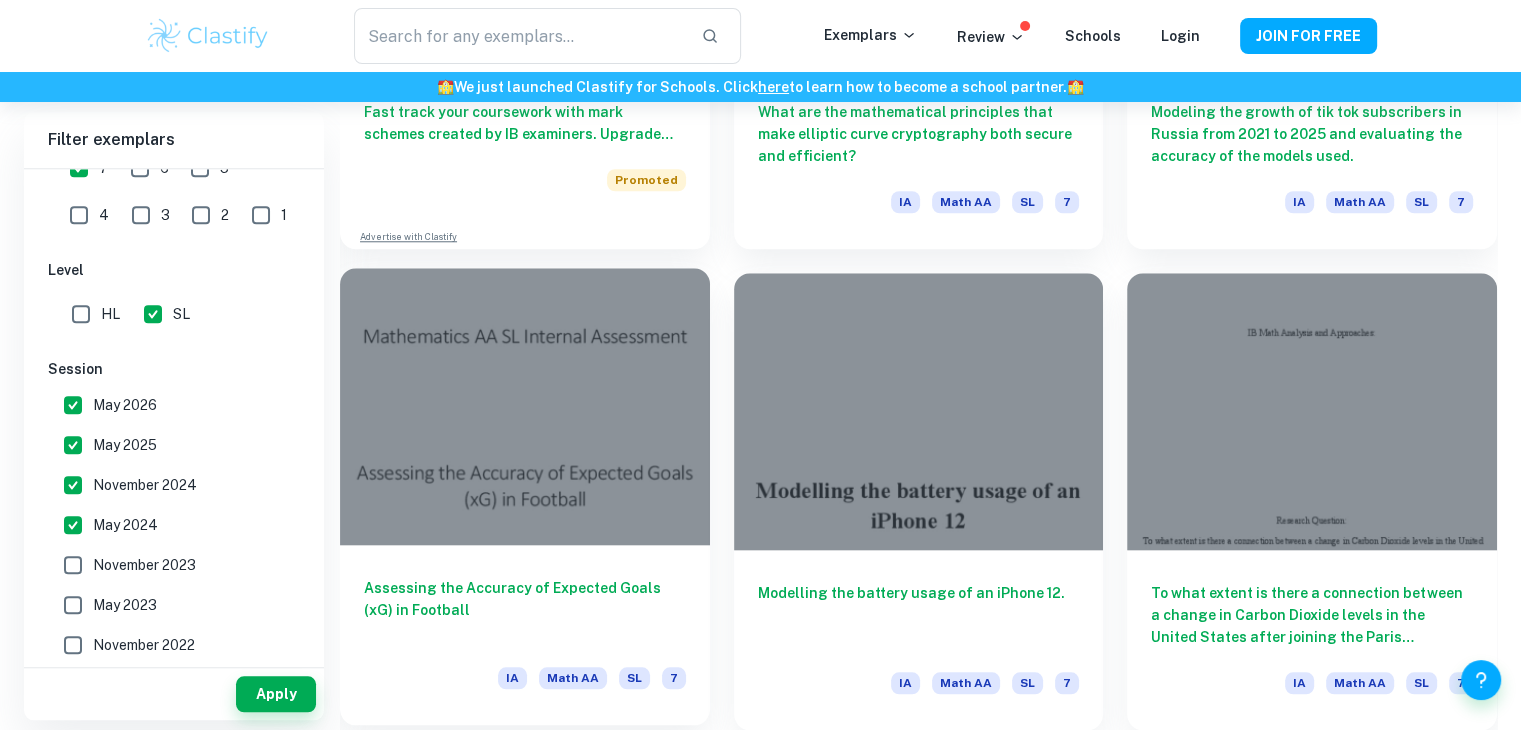 click at bounding box center (525, 406) 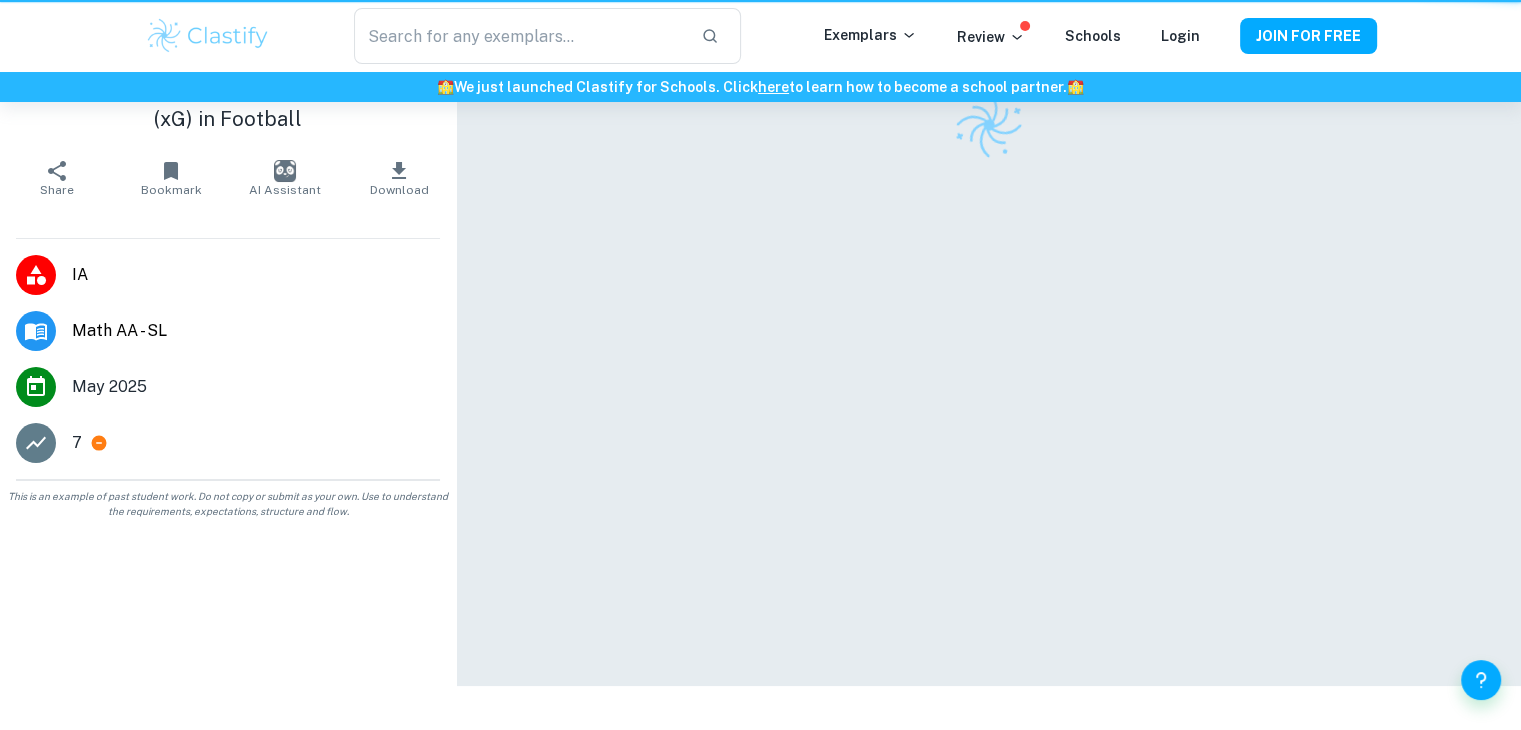 scroll, scrollTop: 0, scrollLeft: 0, axis: both 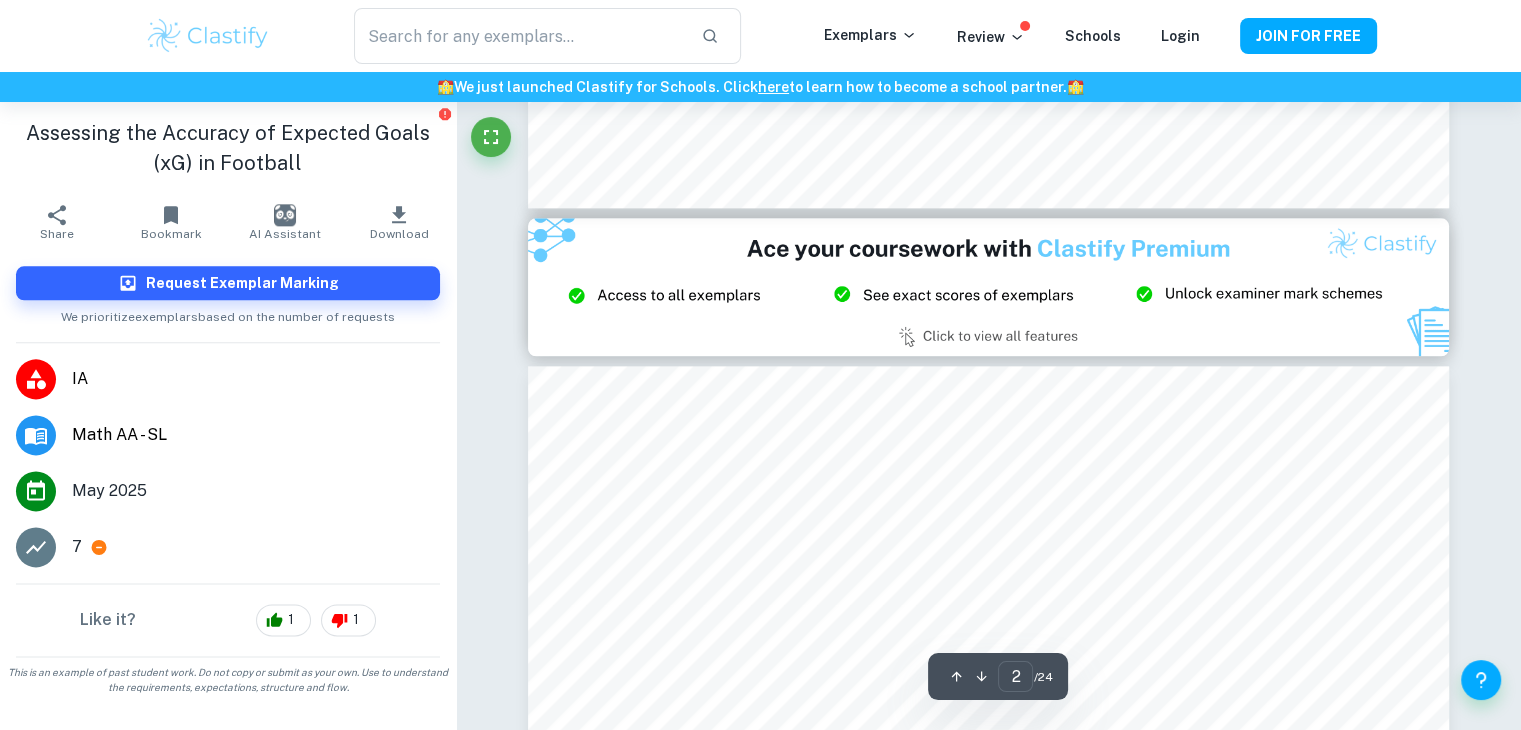 type on "3" 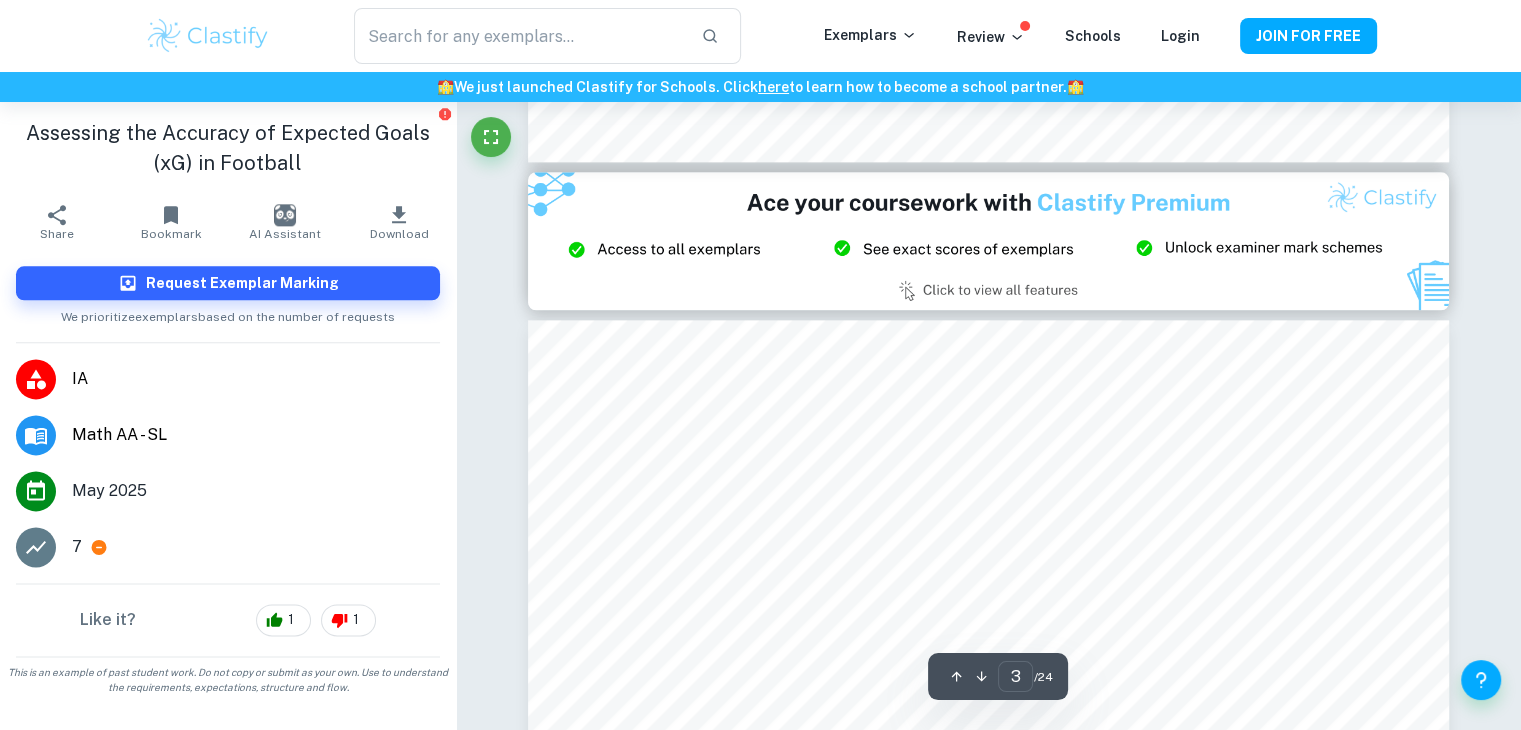 scroll, scrollTop: 2602, scrollLeft: 0, axis: vertical 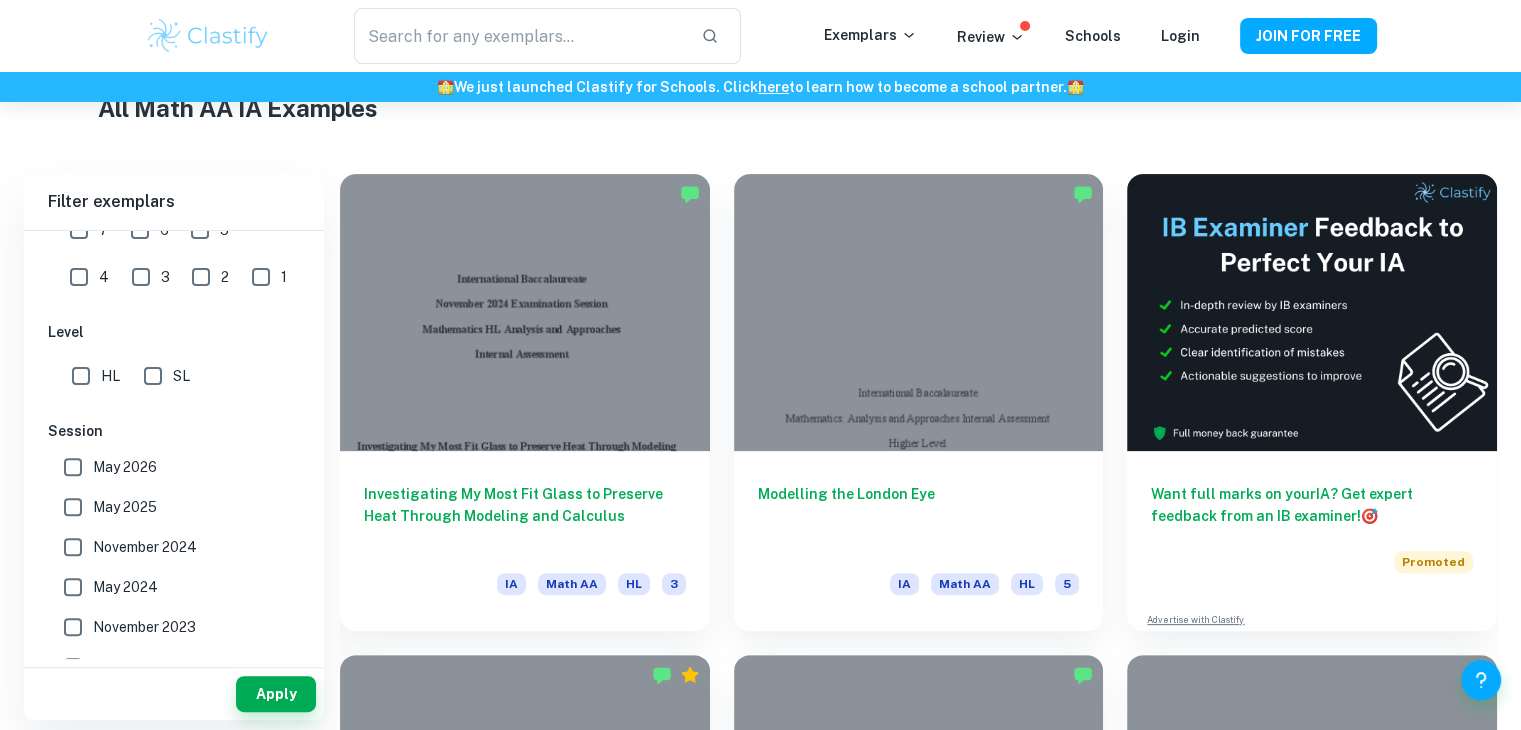 click on "SL" at bounding box center (153, 376) 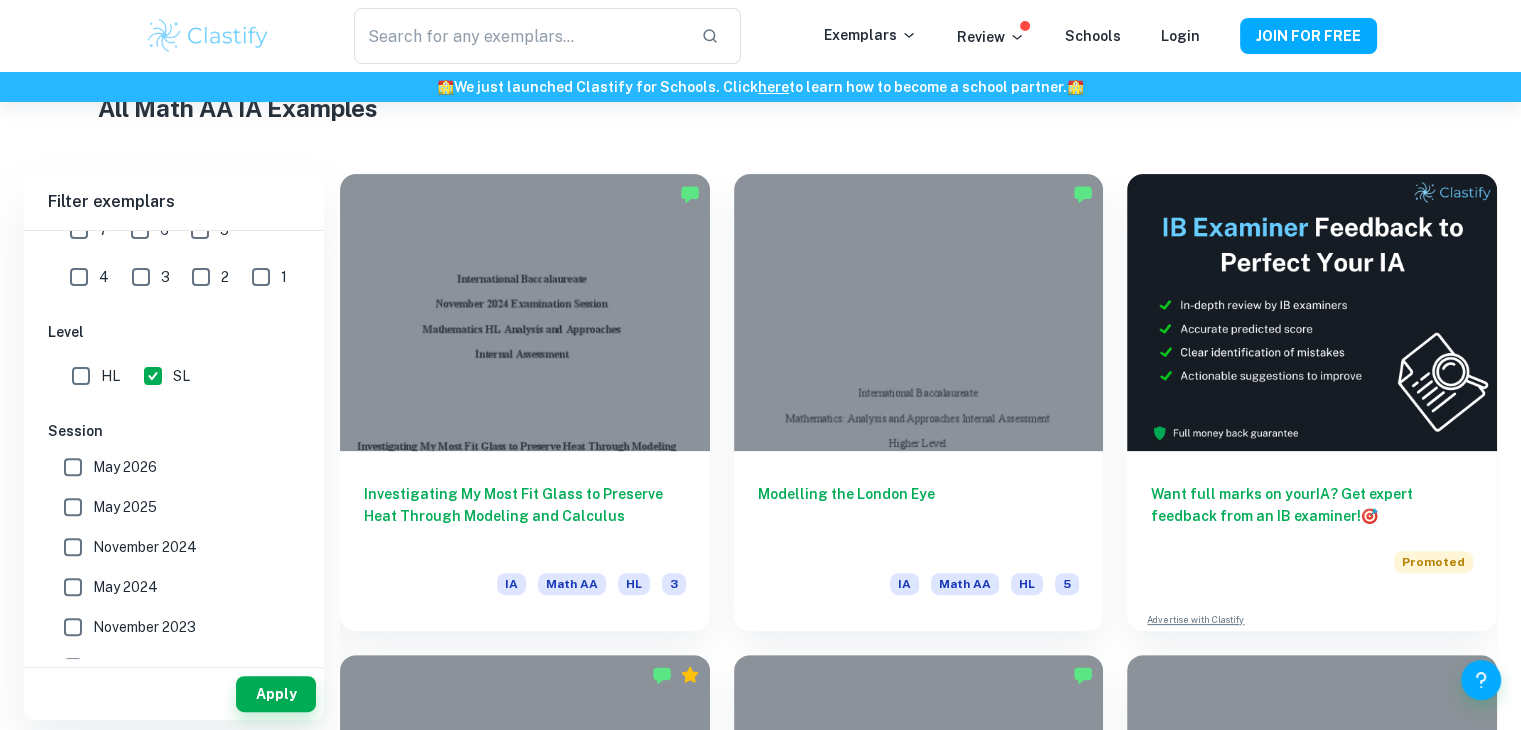 scroll, scrollTop: 400, scrollLeft: 0, axis: vertical 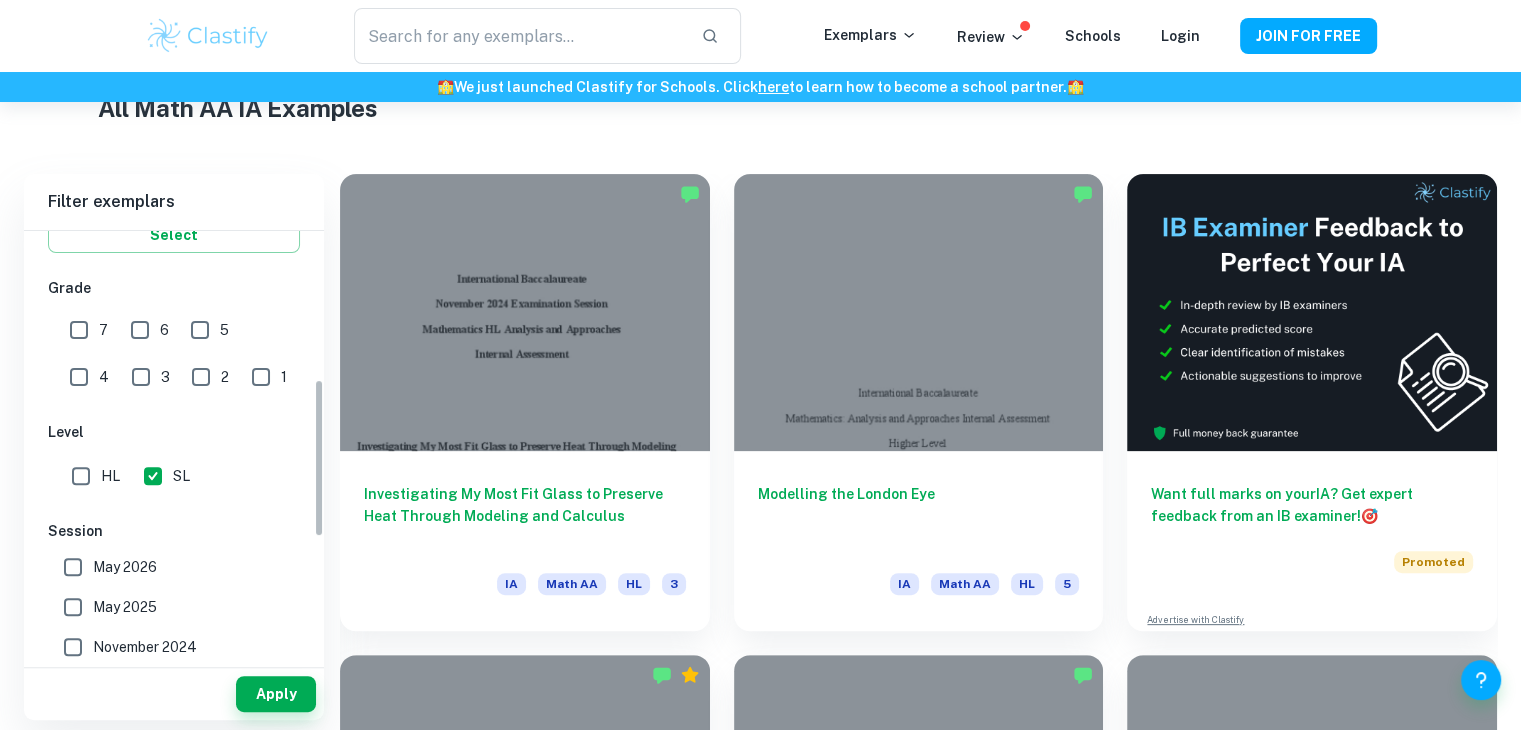 click on "7" at bounding box center (79, 330) 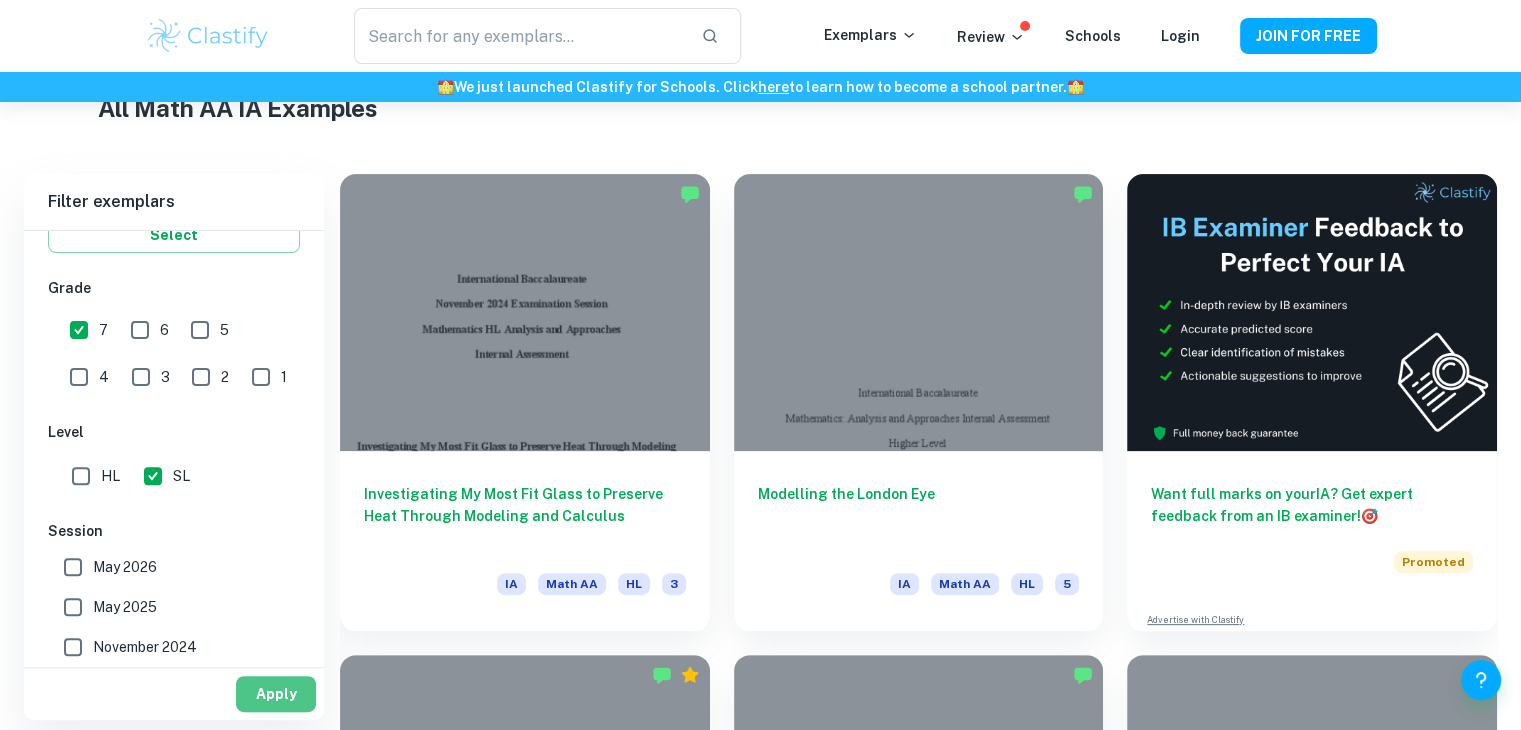 click on "Apply" at bounding box center (276, 694) 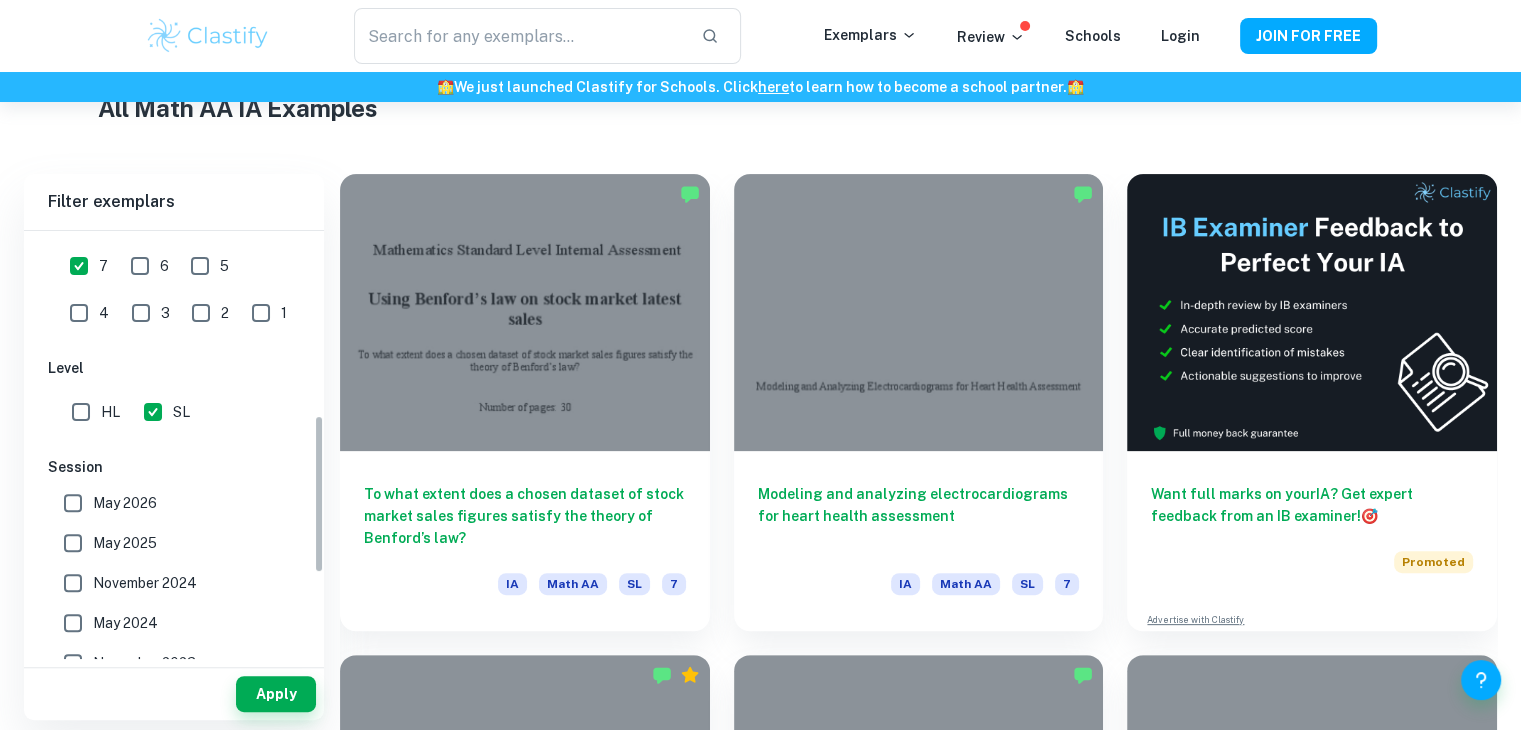 scroll, scrollTop: 500, scrollLeft: 0, axis: vertical 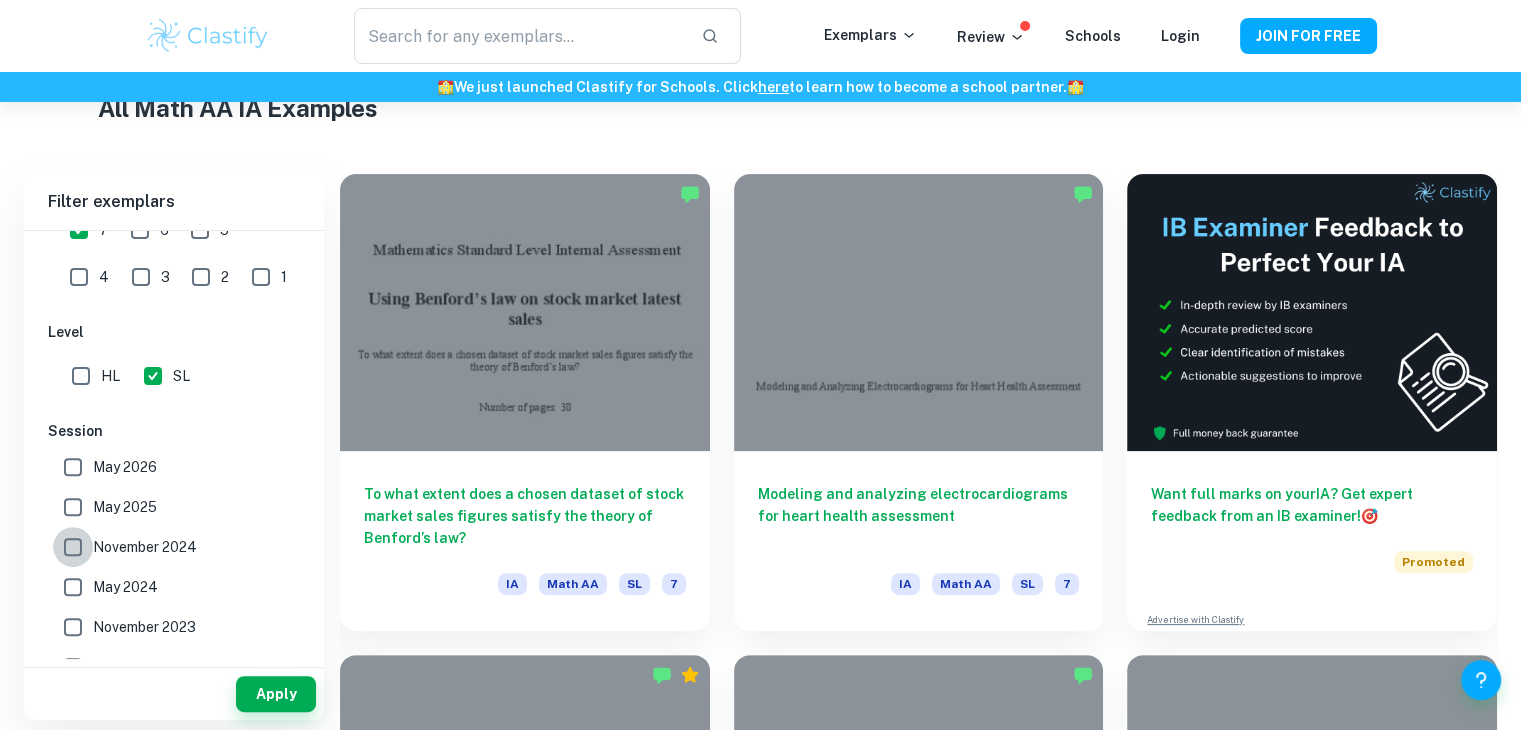 click on "November 2024" at bounding box center [73, 547] 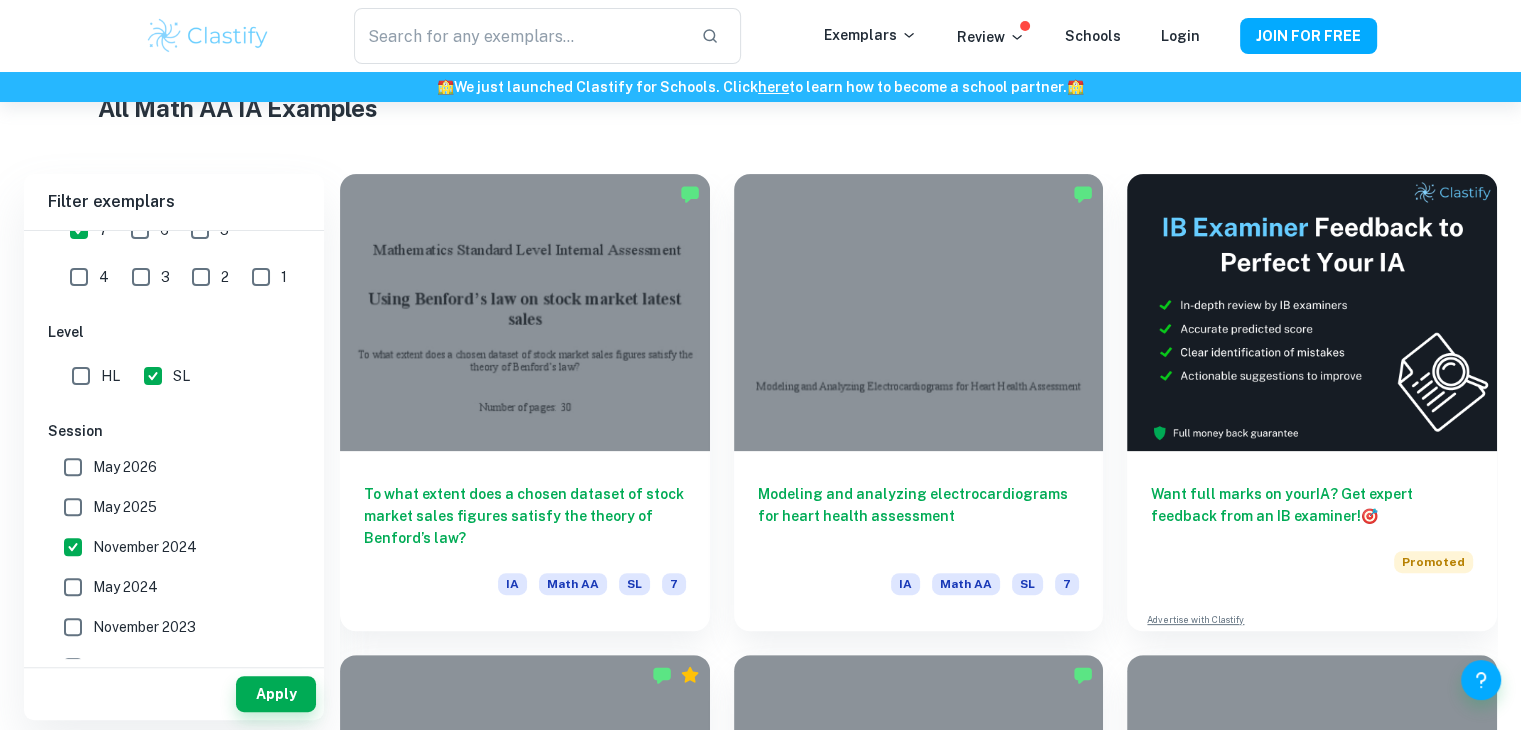click on "May 2025" at bounding box center (73, 507) 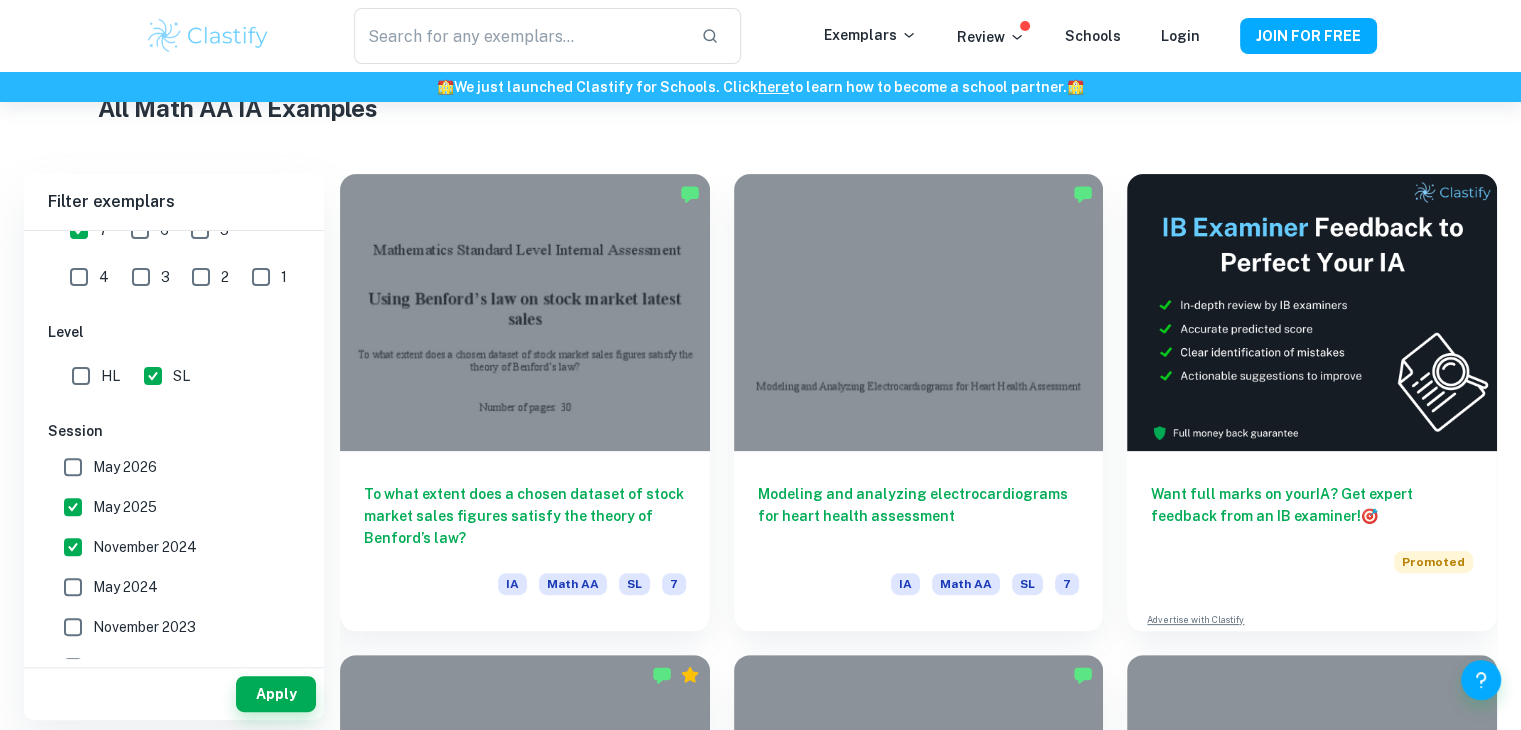 click on "May 2024" at bounding box center [73, 587] 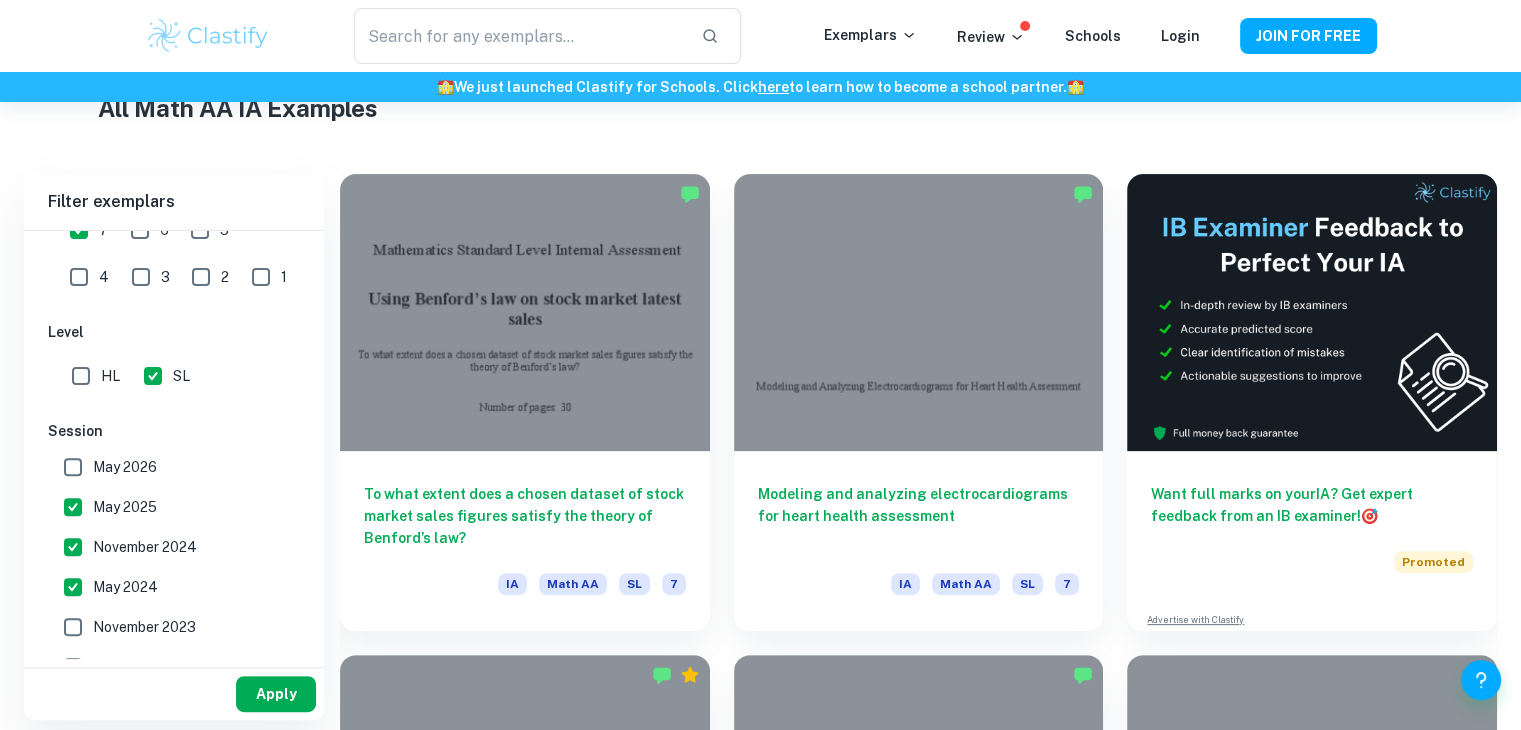 click on "Apply" at bounding box center (276, 694) 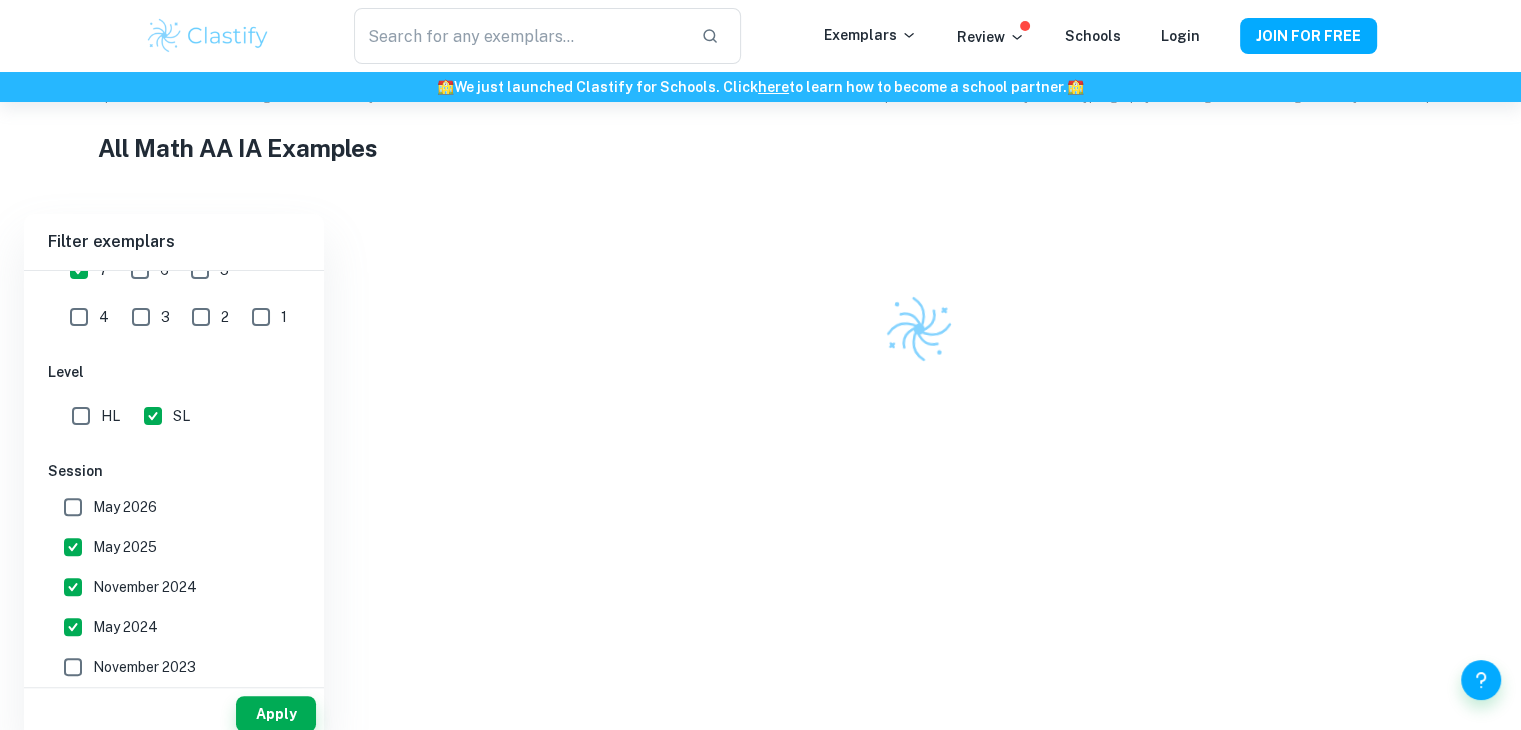 scroll, scrollTop: 500, scrollLeft: 0, axis: vertical 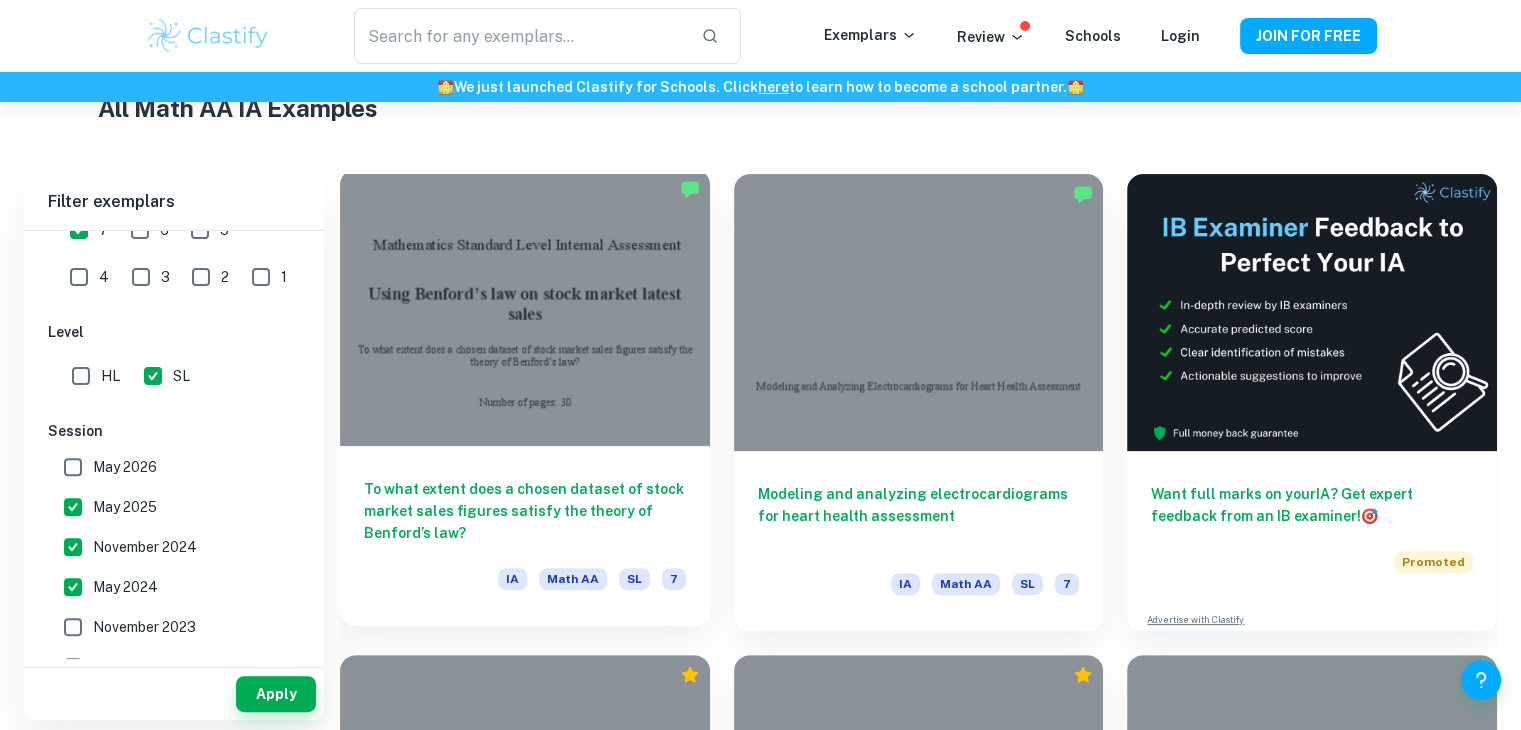click on "To what extent does a chosen dataset of stock market sales figures satisfy the  theory of Benford’s law?" at bounding box center (525, 511) 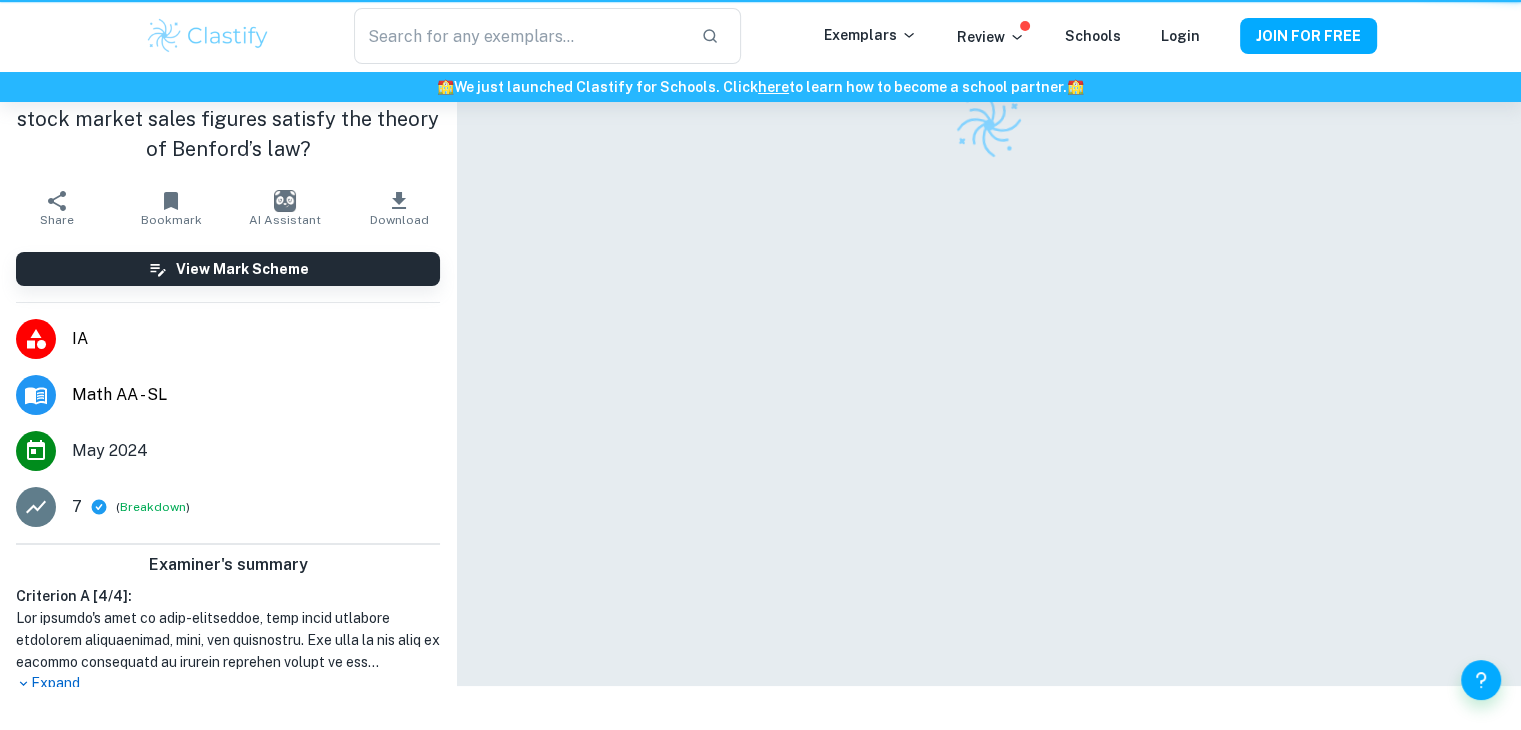 scroll, scrollTop: 0, scrollLeft: 0, axis: both 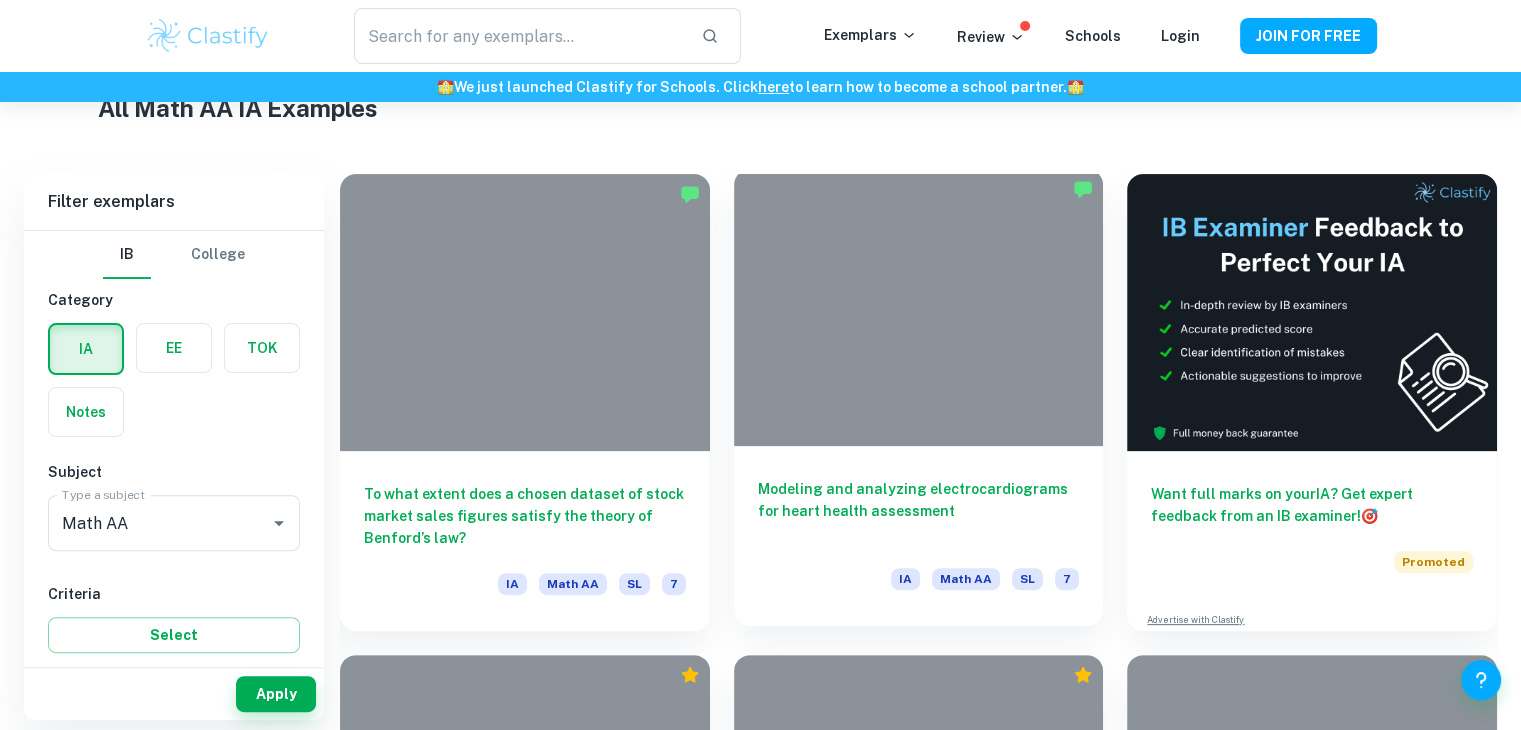 click on "Modeling and analyzing electrocardiograms for heart health assessment" at bounding box center (919, 511) 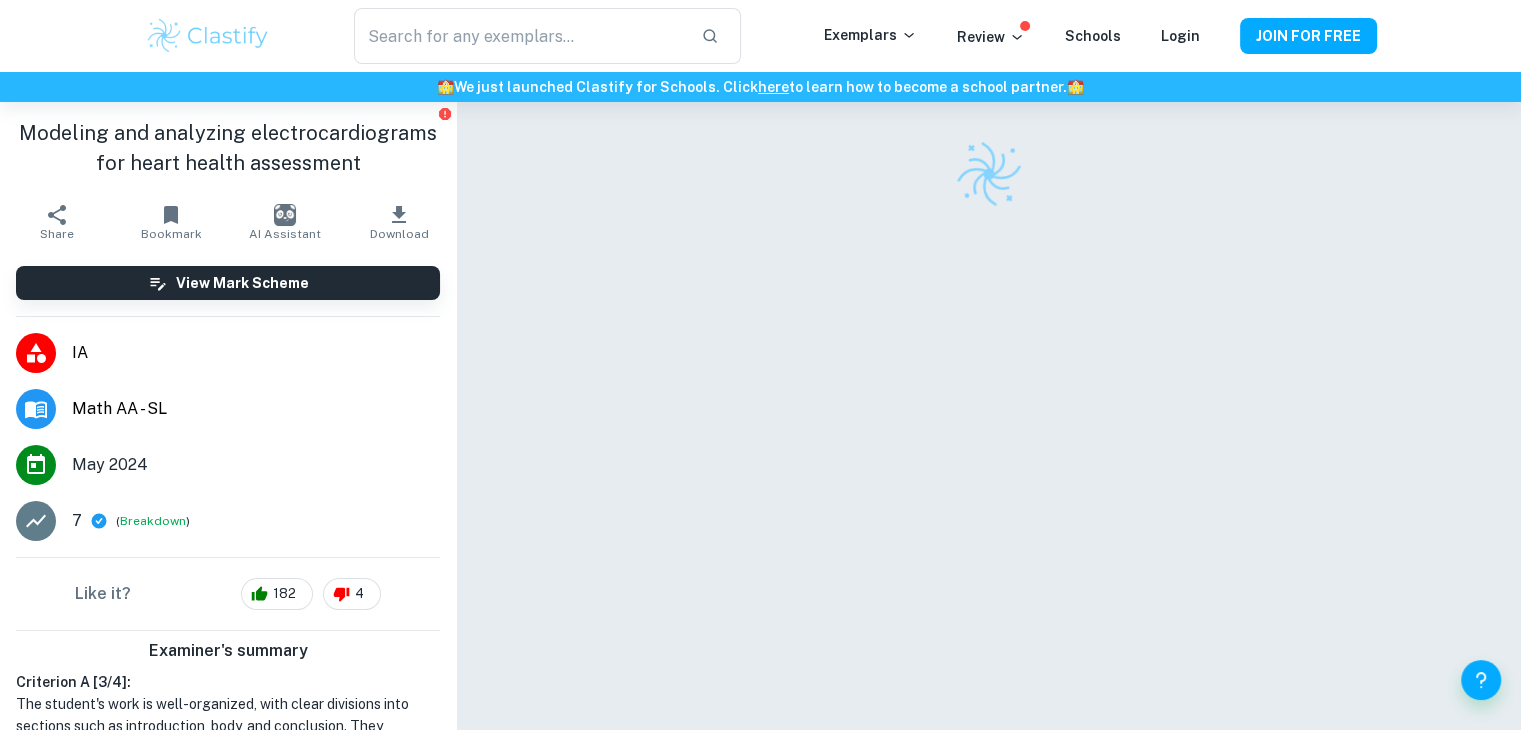 scroll, scrollTop: 102, scrollLeft: 0, axis: vertical 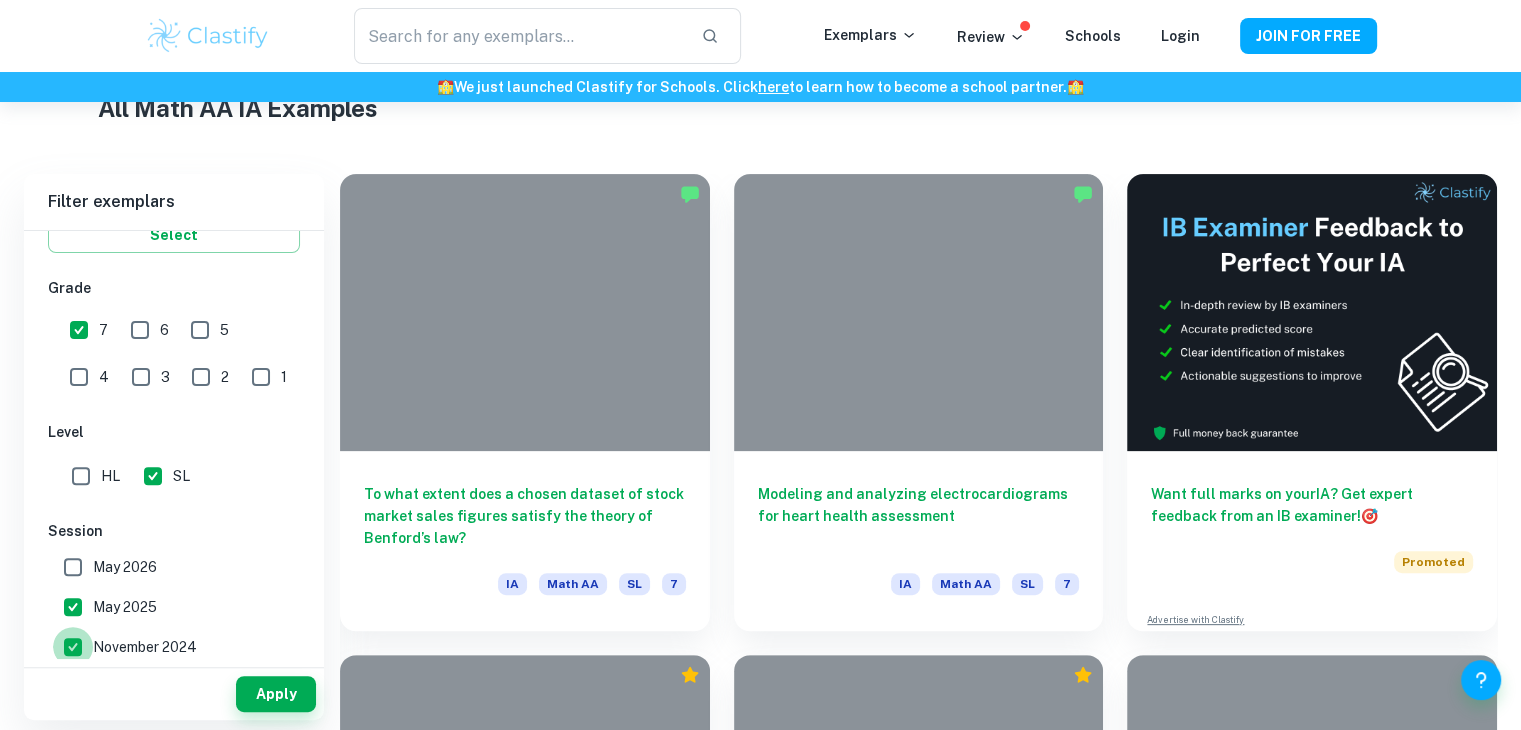 click on "November 2024" at bounding box center (73, 647) 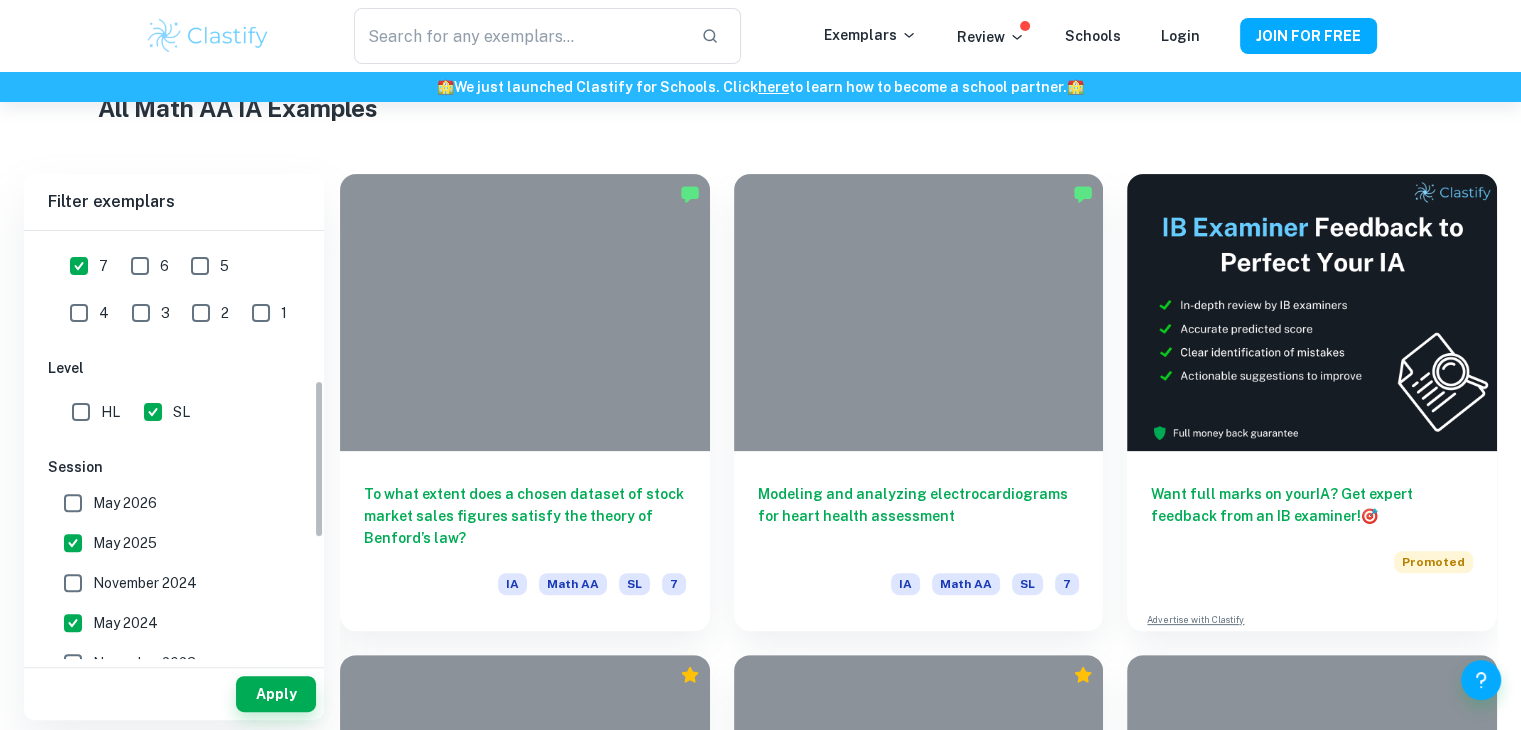 scroll, scrollTop: 500, scrollLeft: 0, axis: vertical 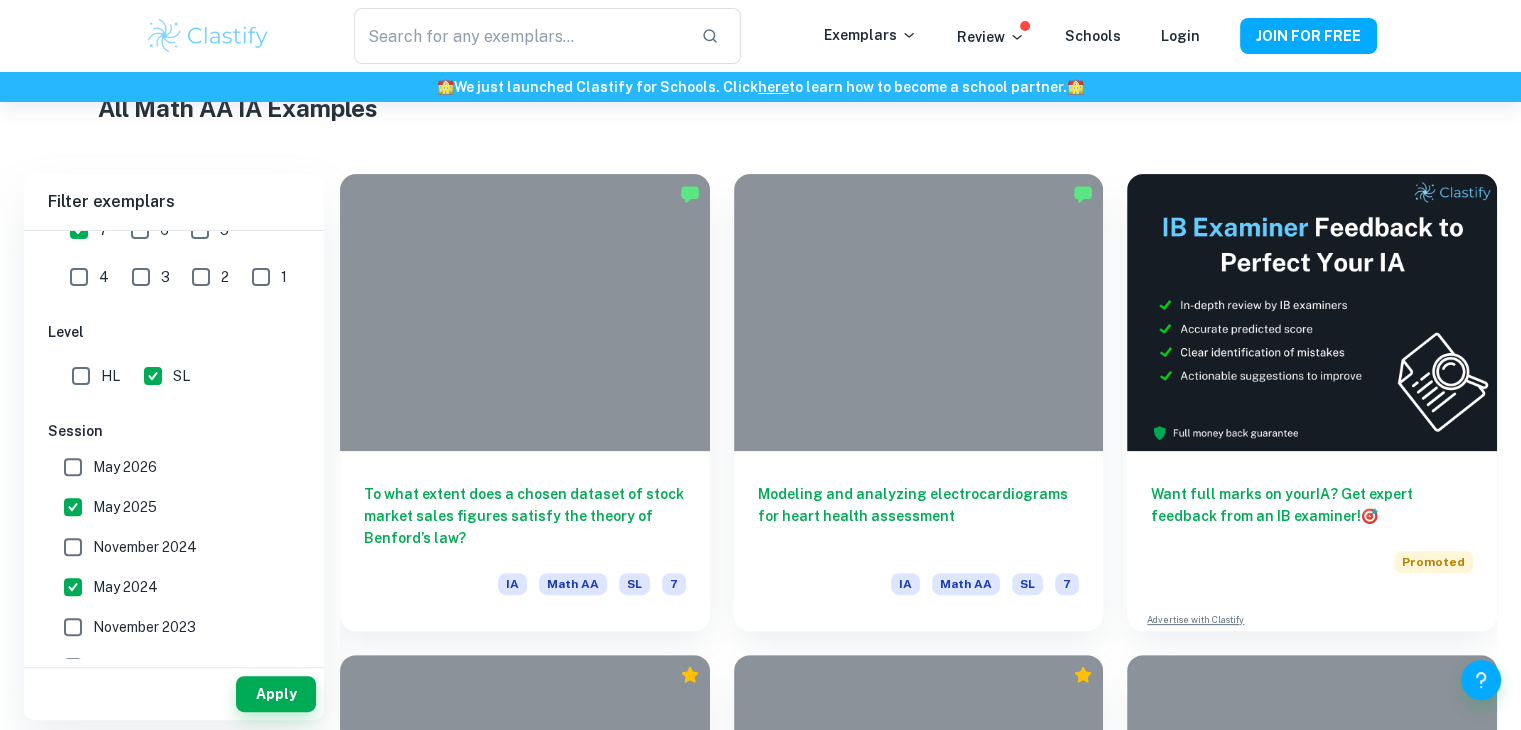 click on "May 2024" at bounding box center (73, 587) 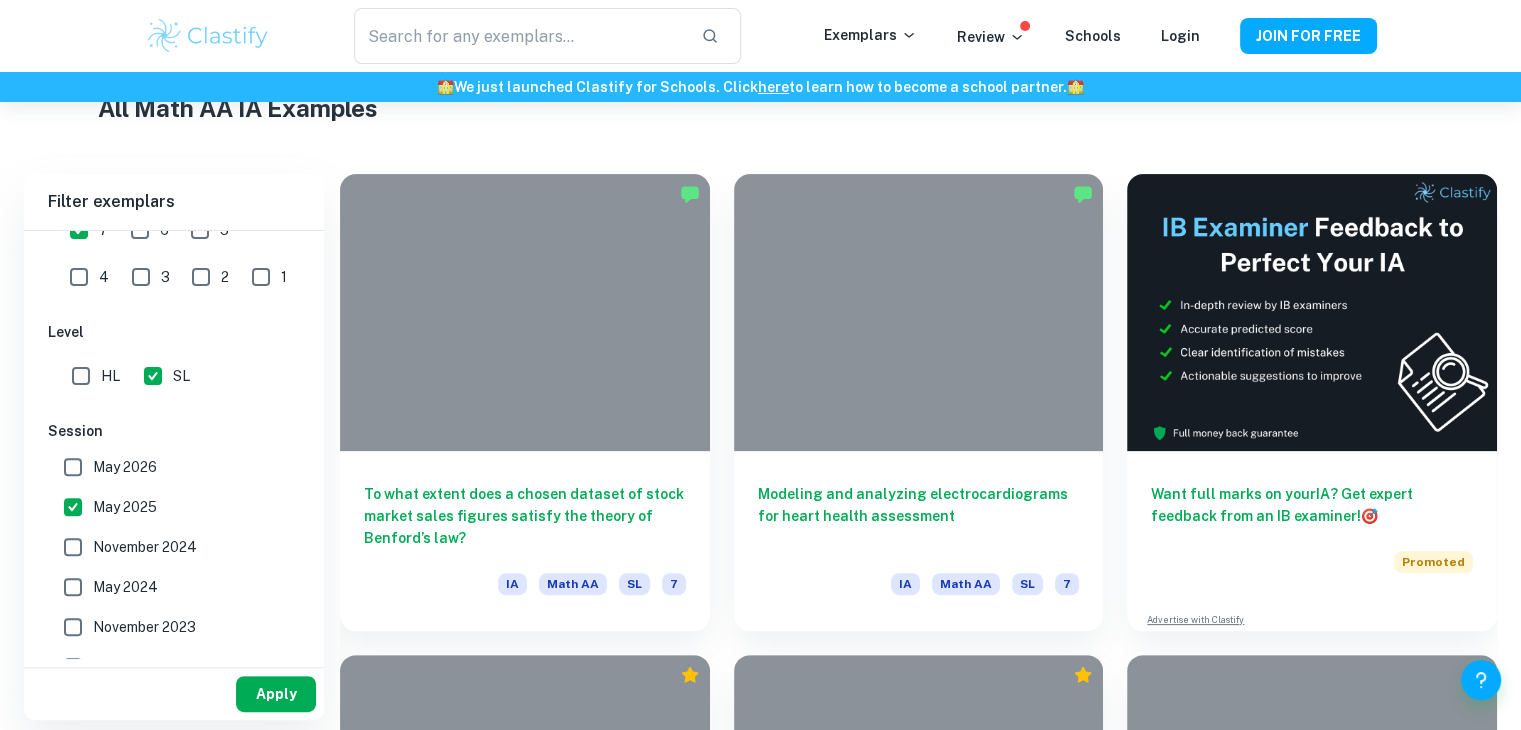 click on "Apply" at bounding box center (276, 694) 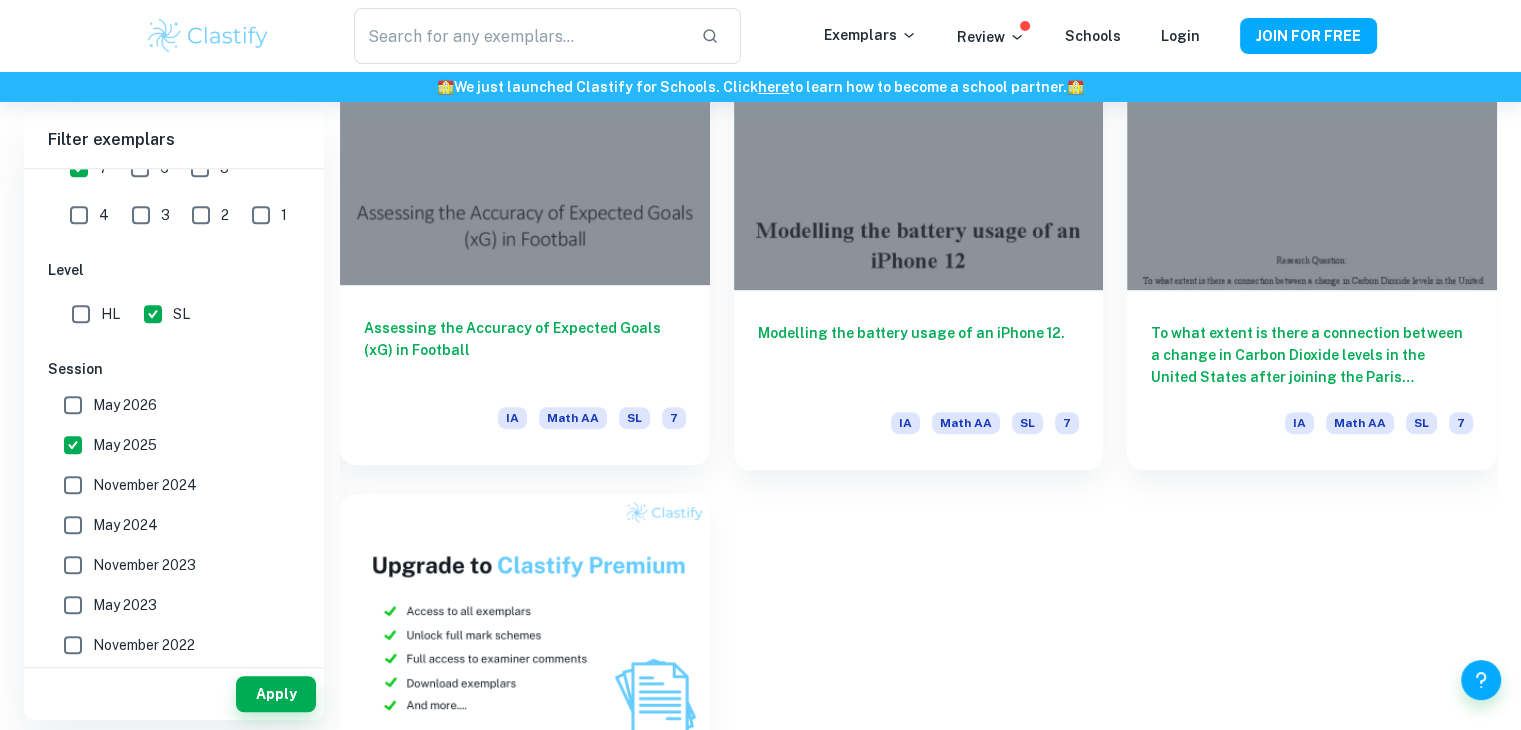 scroll, scrollTop: 1030, scrollLeft: 0, axis: vertical 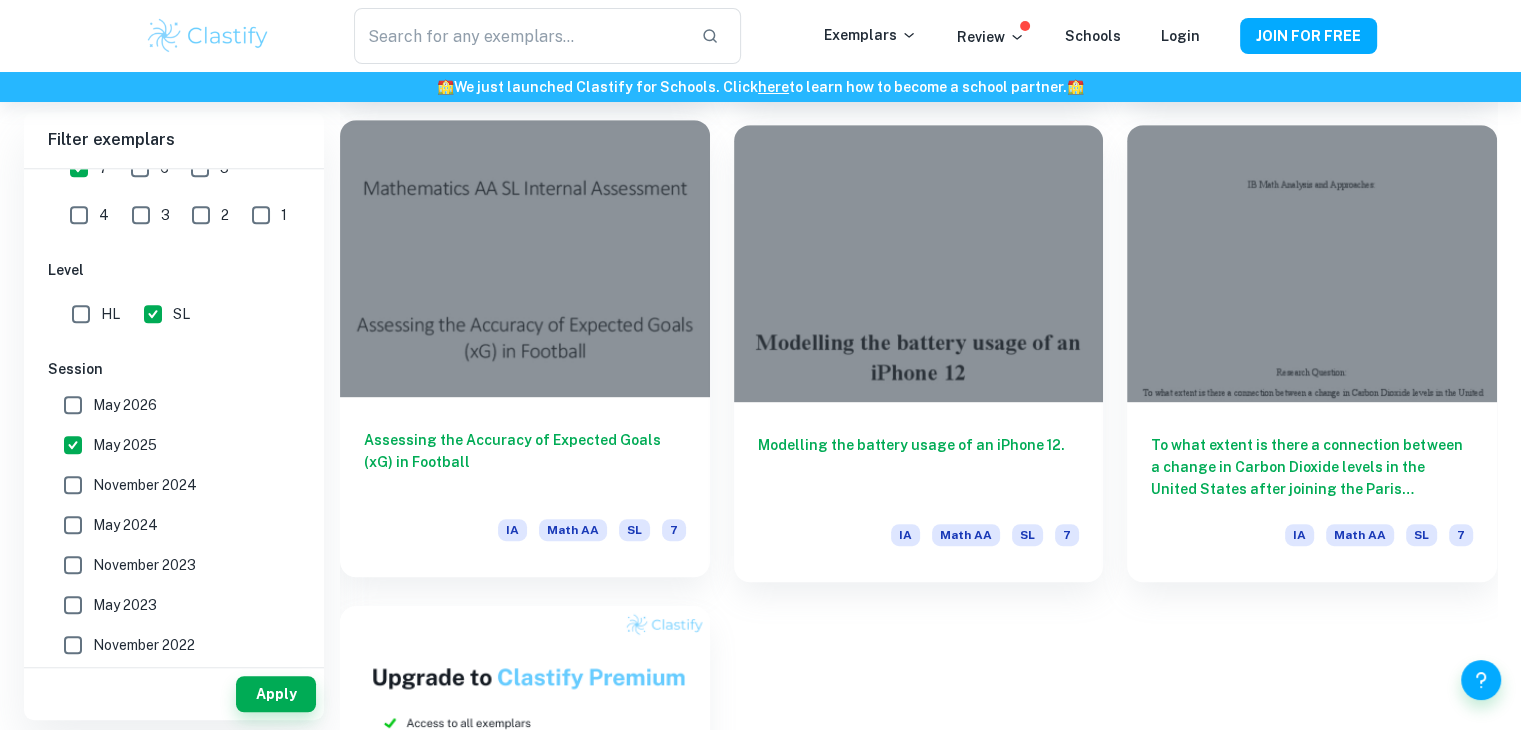 click on "Assessing the Accuracy of Expected Goals (xG) in Football" at bounding box center (525, 462) 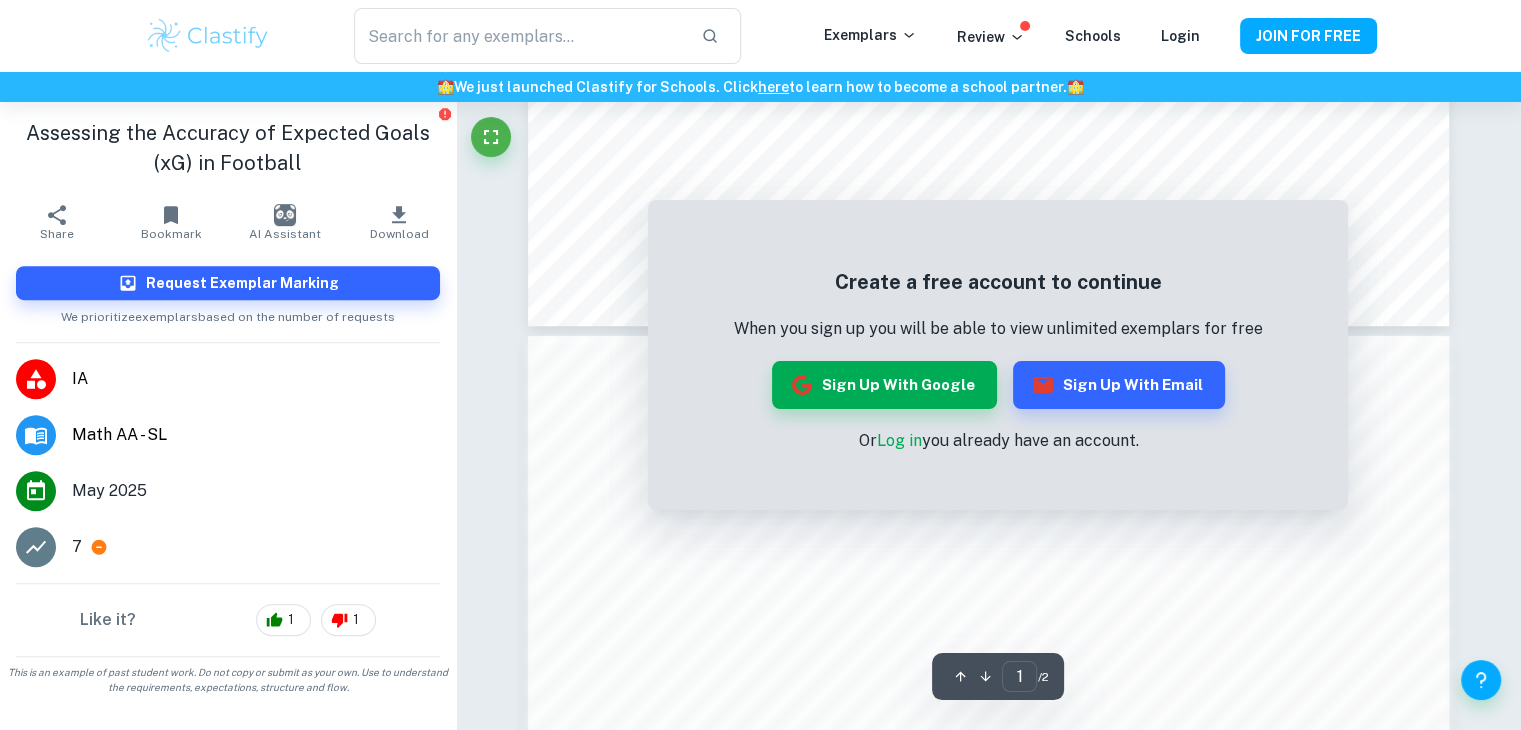 scroll, scrollTop: 1100, scrollLeft: 0, axis: vertical 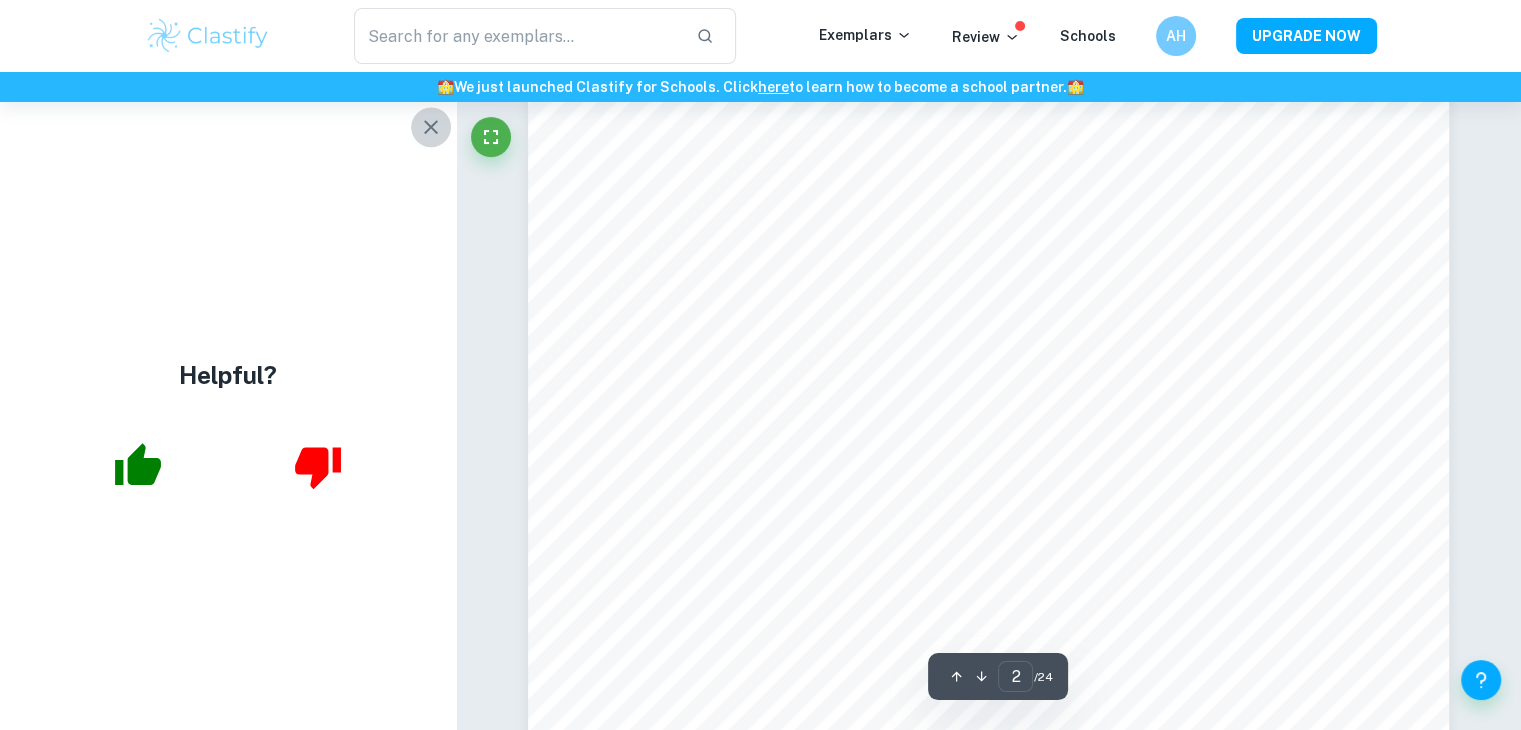 click 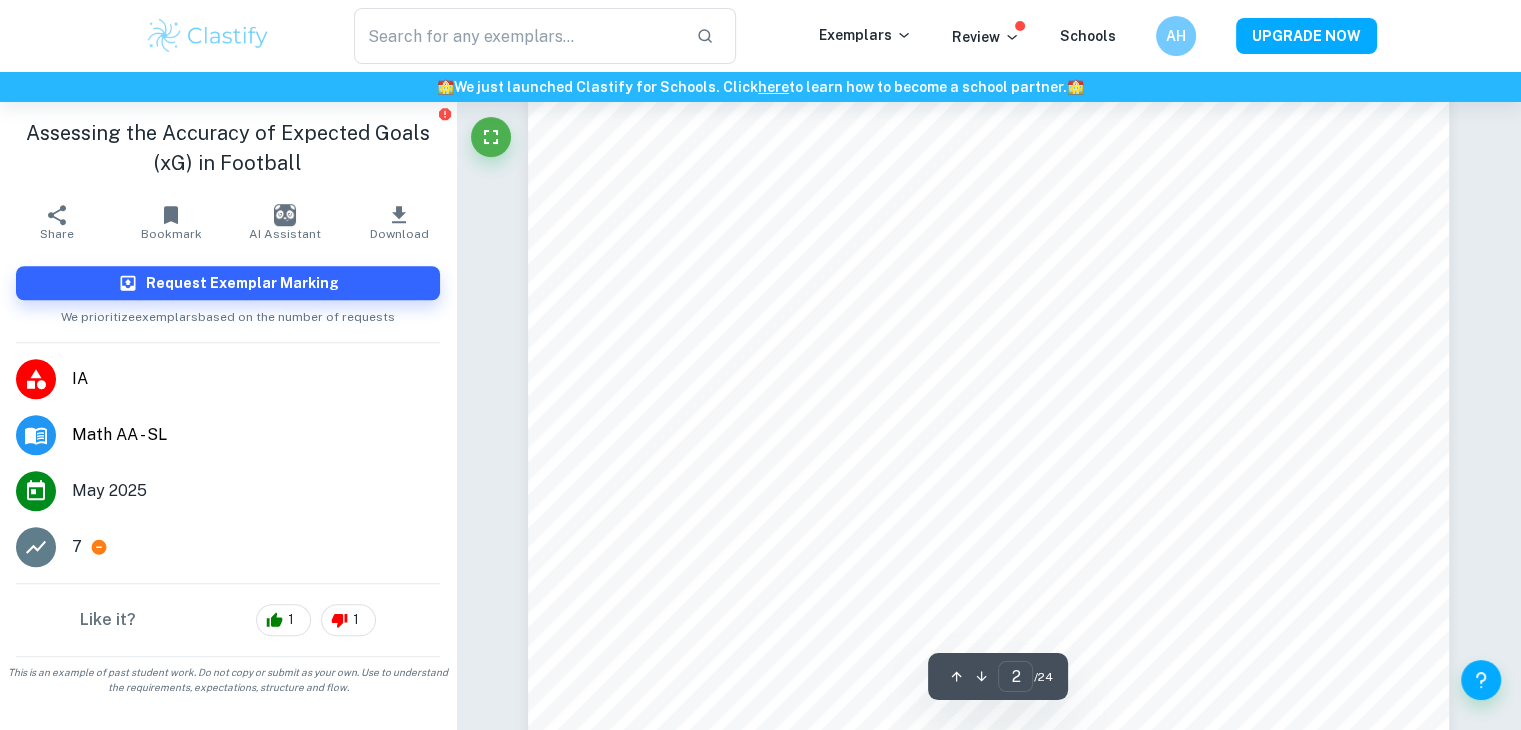 scroll, scrollTop: 1472, scrollLeft: 0, axis: vertical 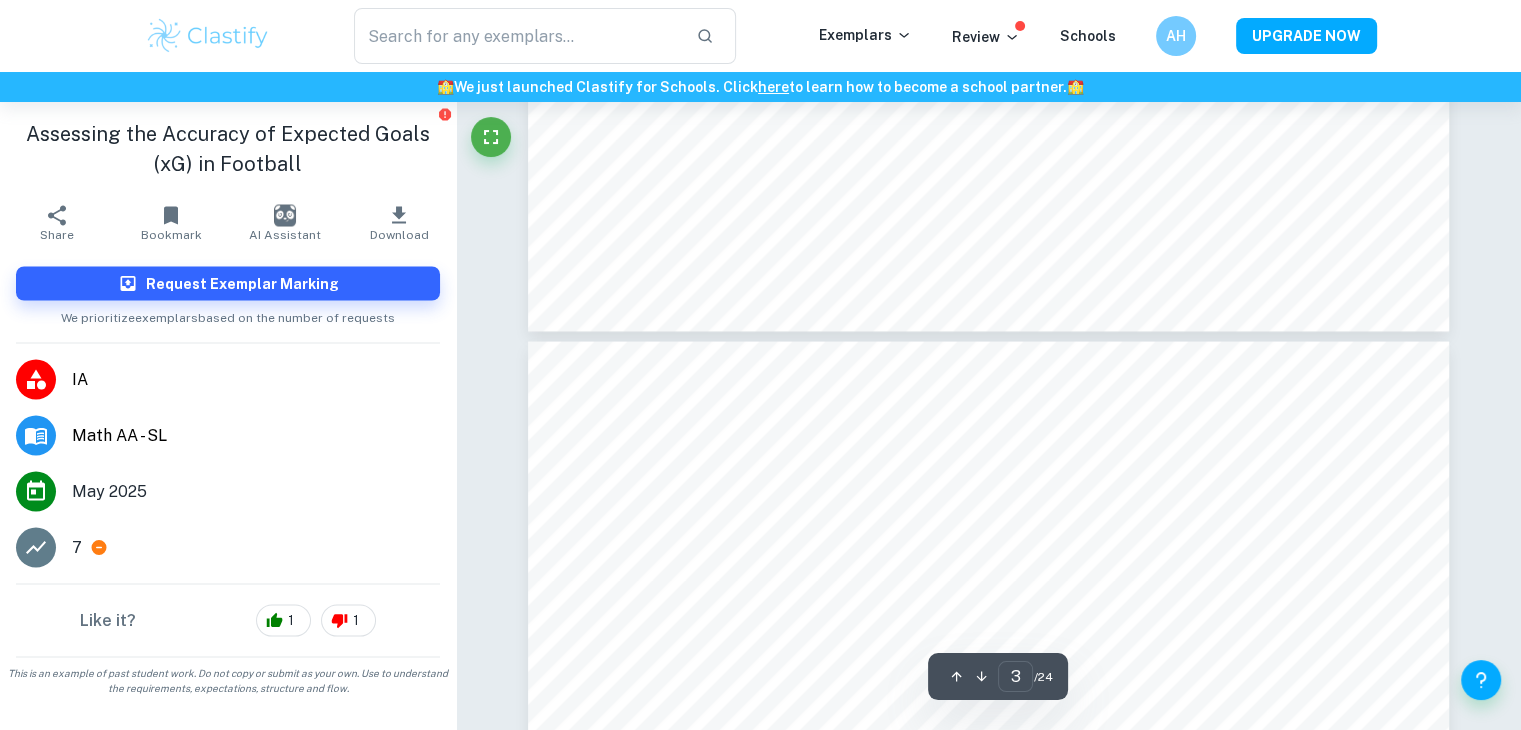type on "4" 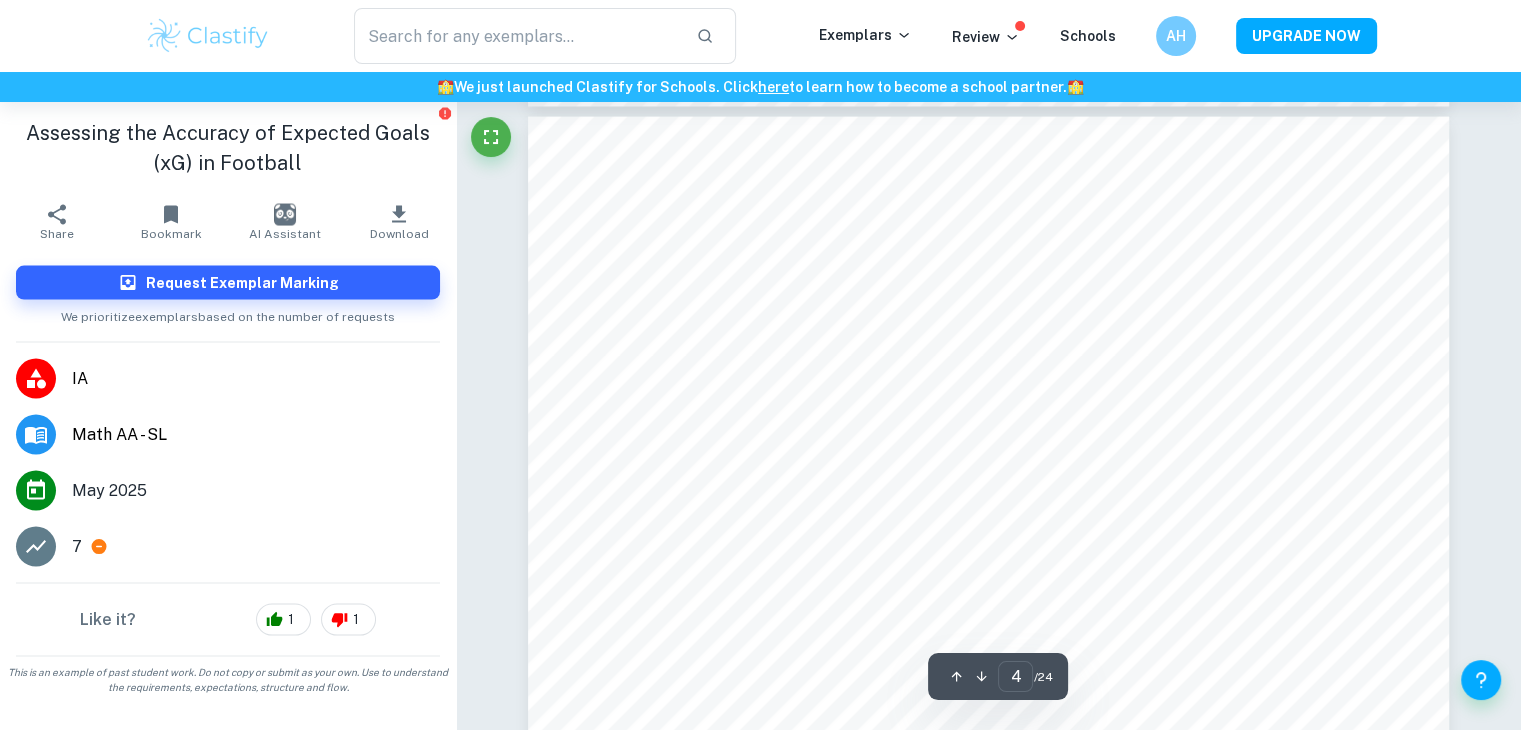 scroll, scrollTop: 3962, scrollLeft: 0, axis: vertical 